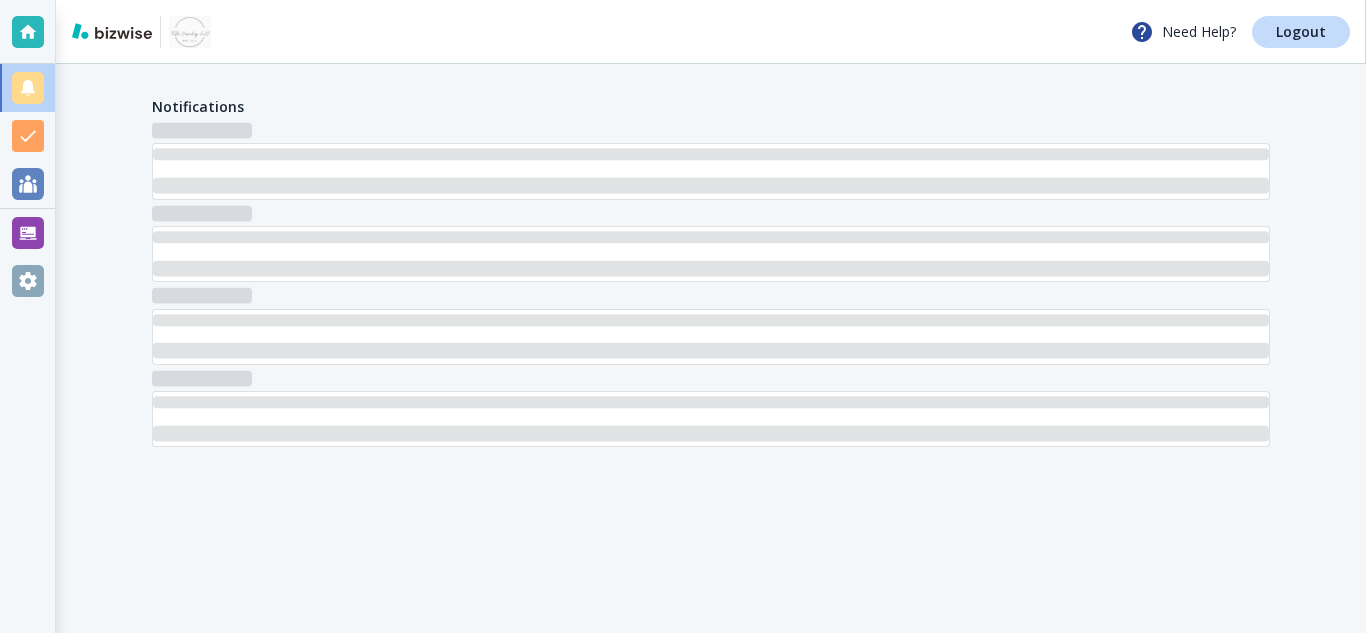 scroll, scrollTop: 0, scrollLeft: 0, axis: both 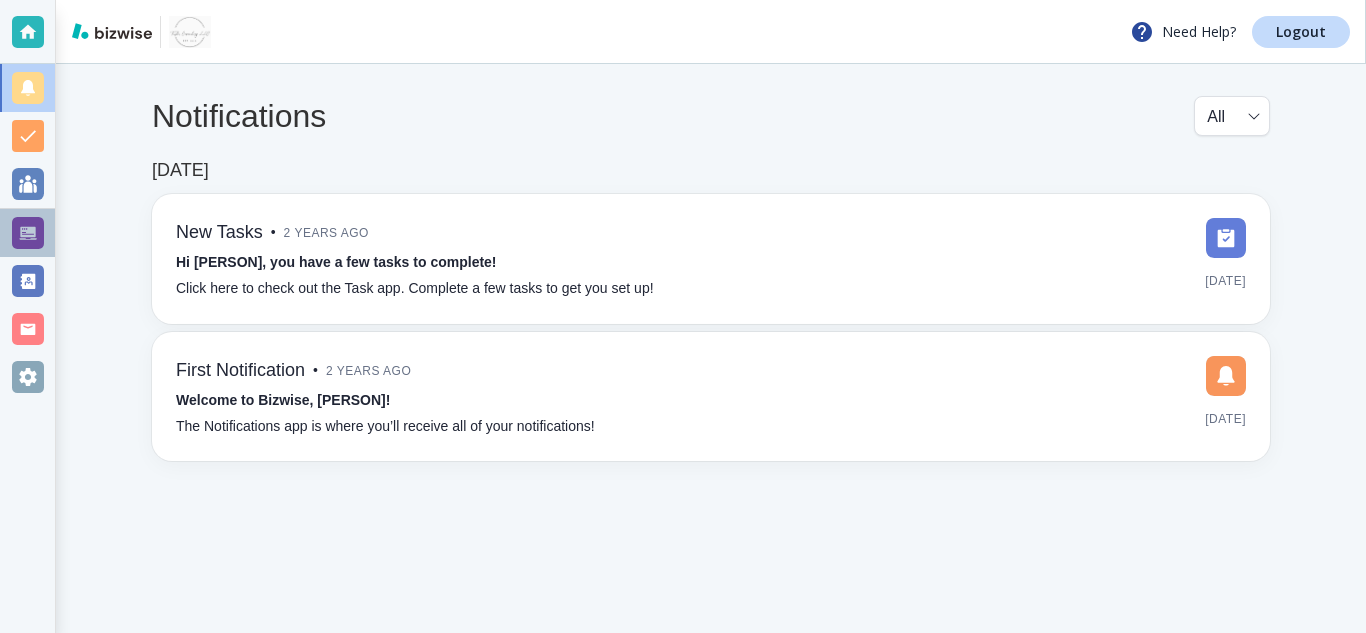click at bounding box center [28, 233] 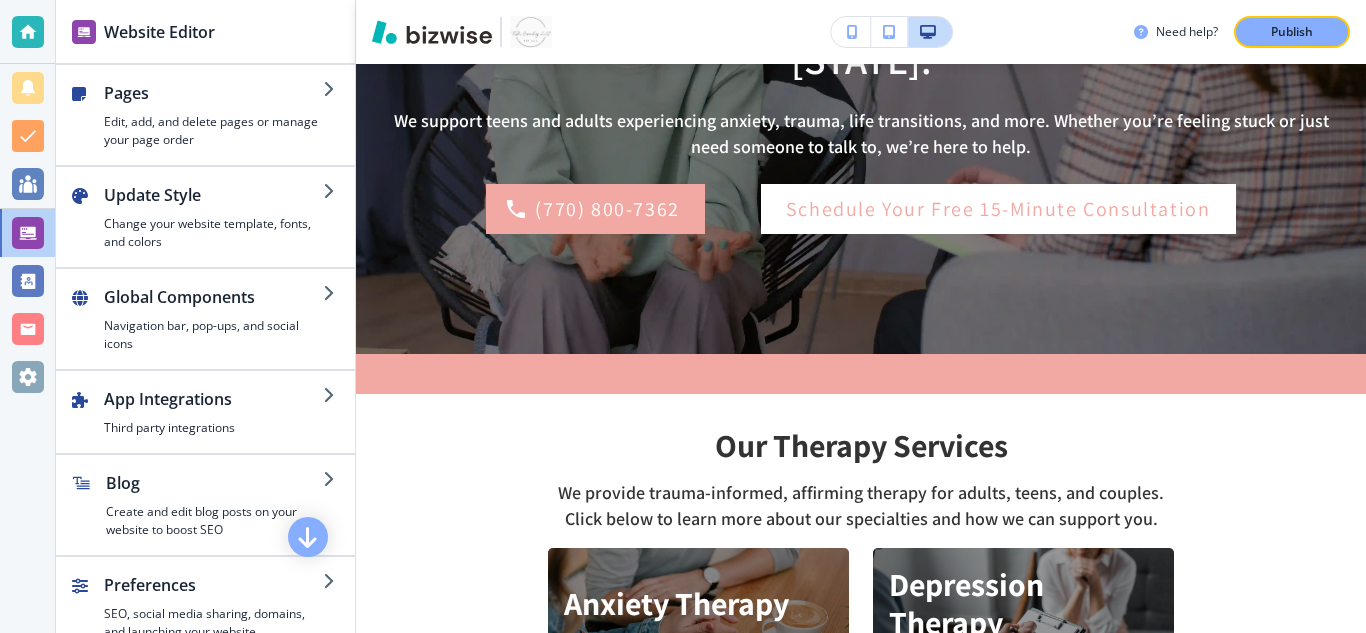 scroll, scrollTop: 425, scrollLeft: 0, axis: vertical 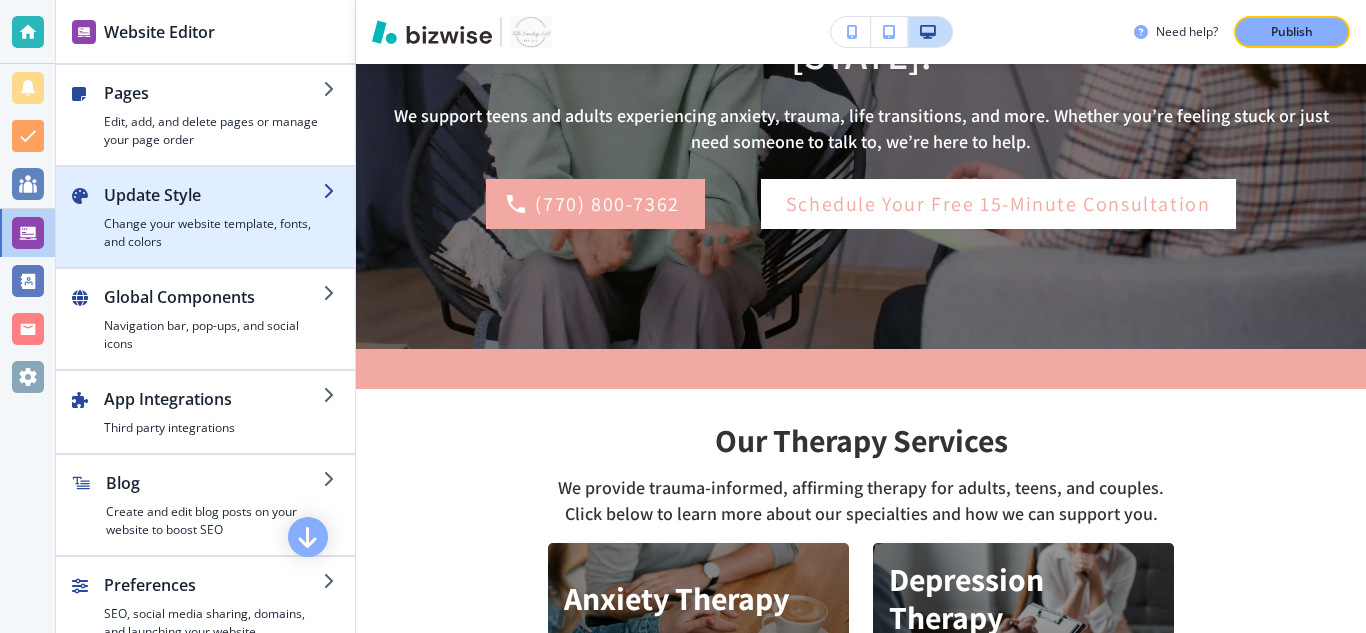 click at bounding box center (213, 109) 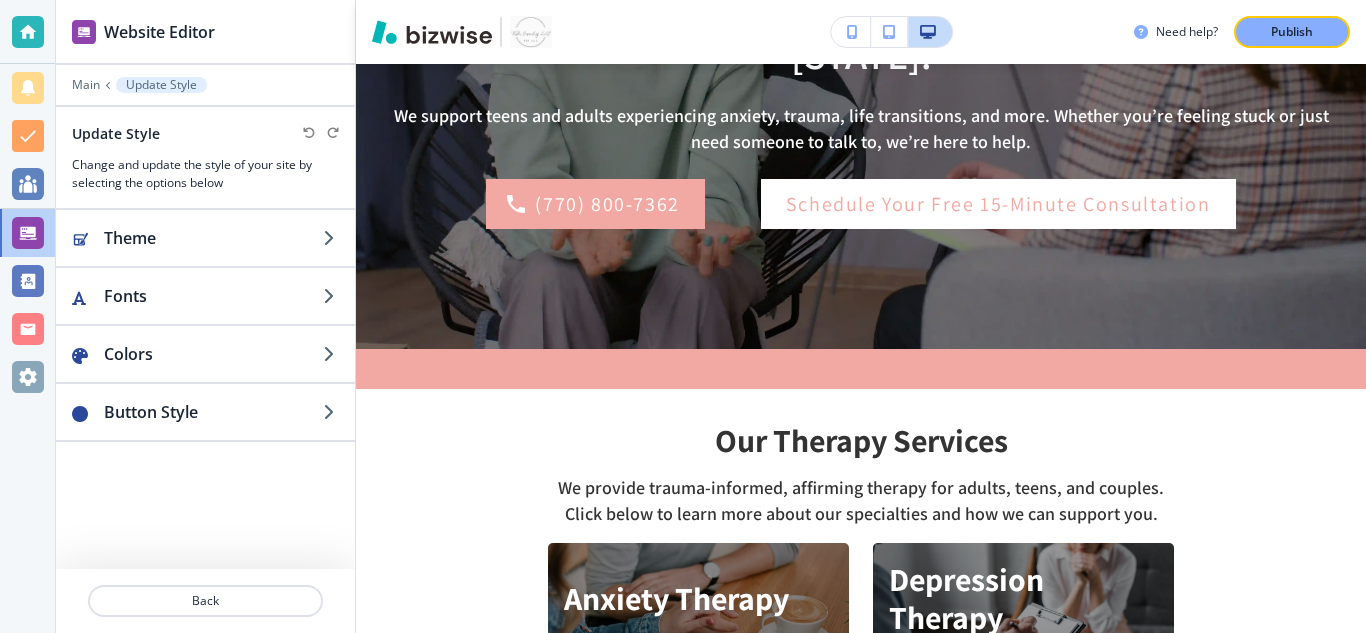 click on "Change and update the style of your site by selecting the options below" at bounding box center [205, 174] 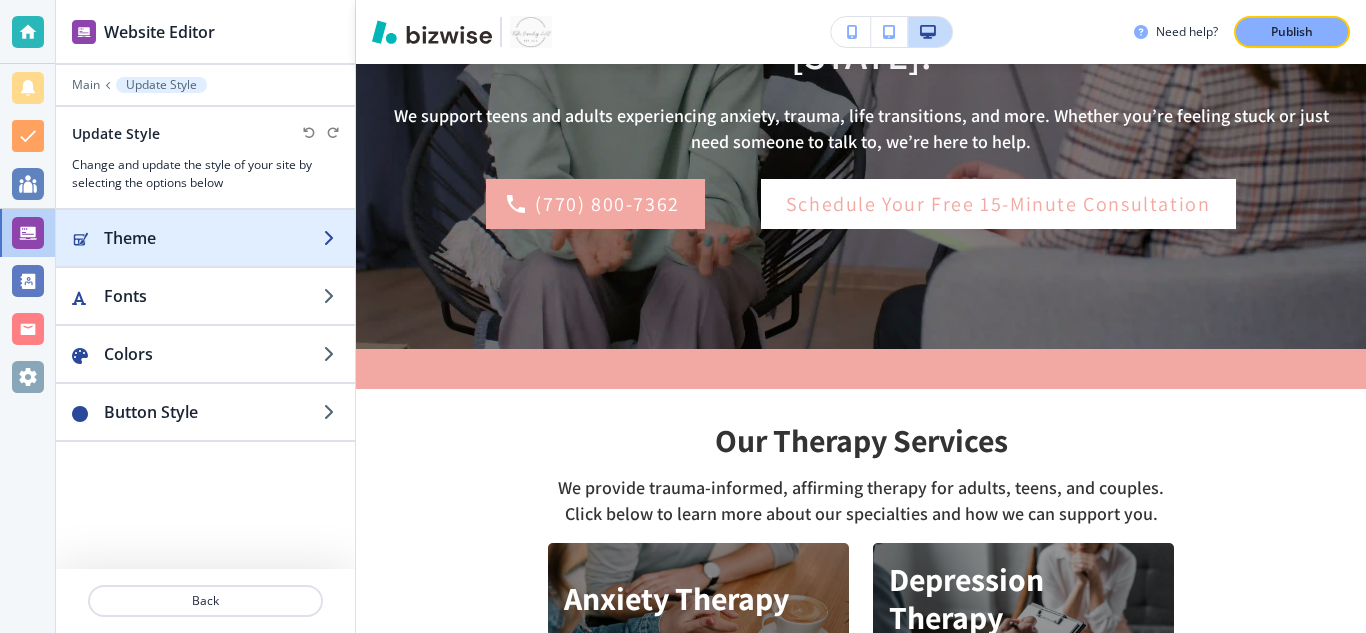 click on "Theme" at bounding box center [213, 238] 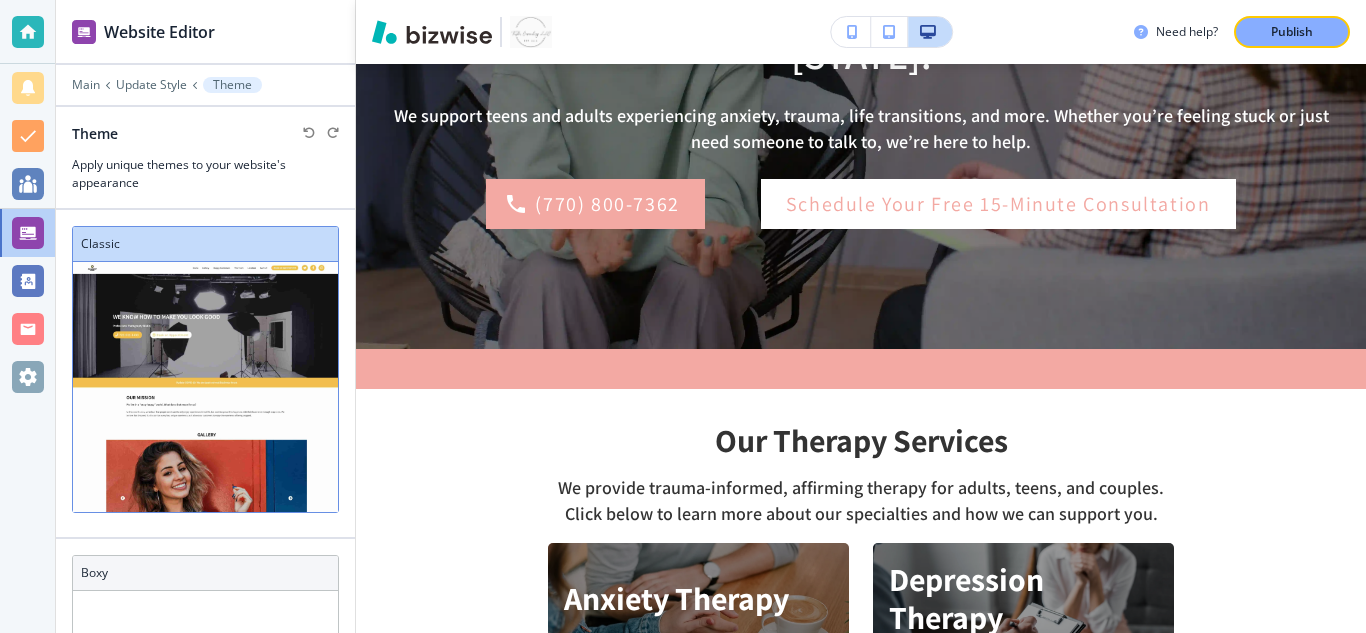 scroll, scrollTop: 553, scrollLeft: 0, axis: vertical 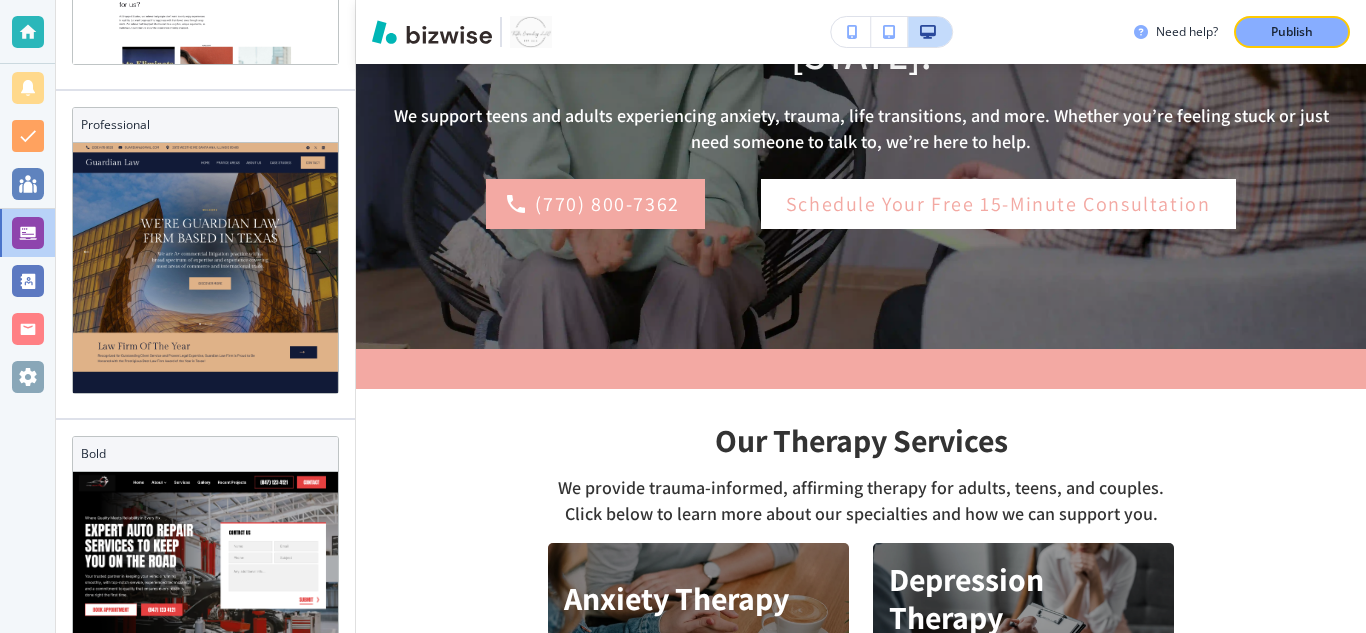 click on "Website Editor Main Update Style Theme Theme Apply unique themes to your website's appearance Classic Boxy Modern Professional Bold Eclectic Back" at bounding box center (206, 316) 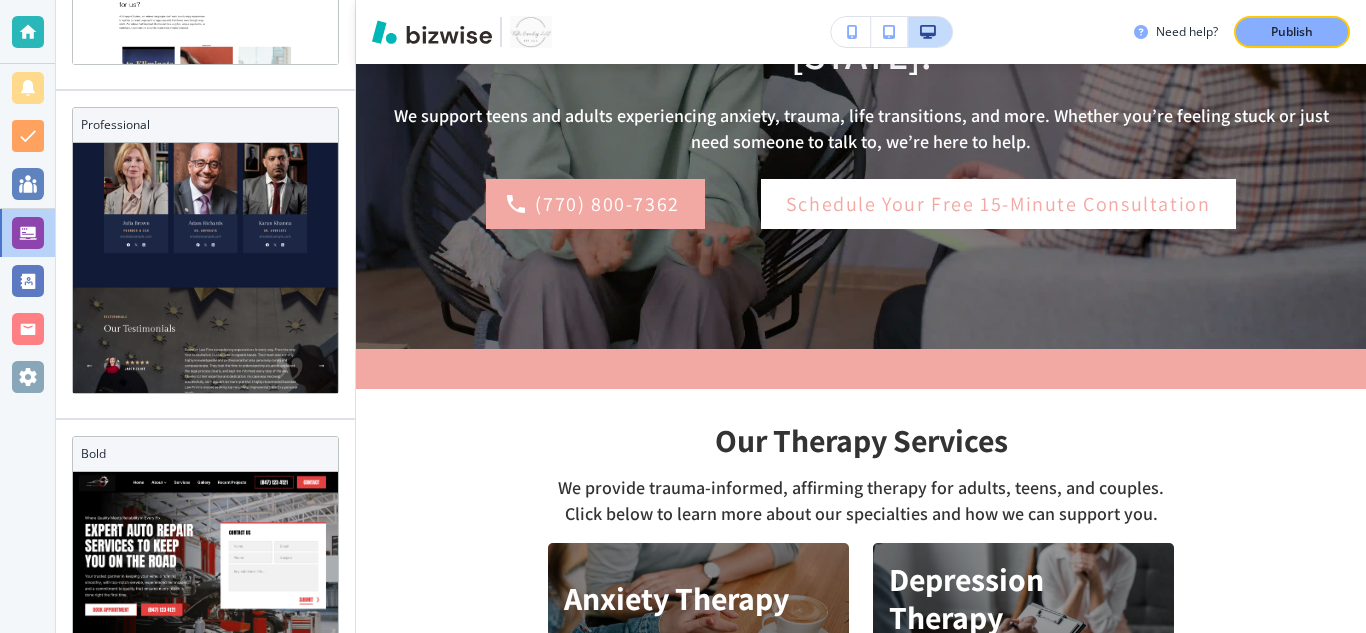 scroll, scrollTop: 1038, scrollLeft: 0, axis: vertical 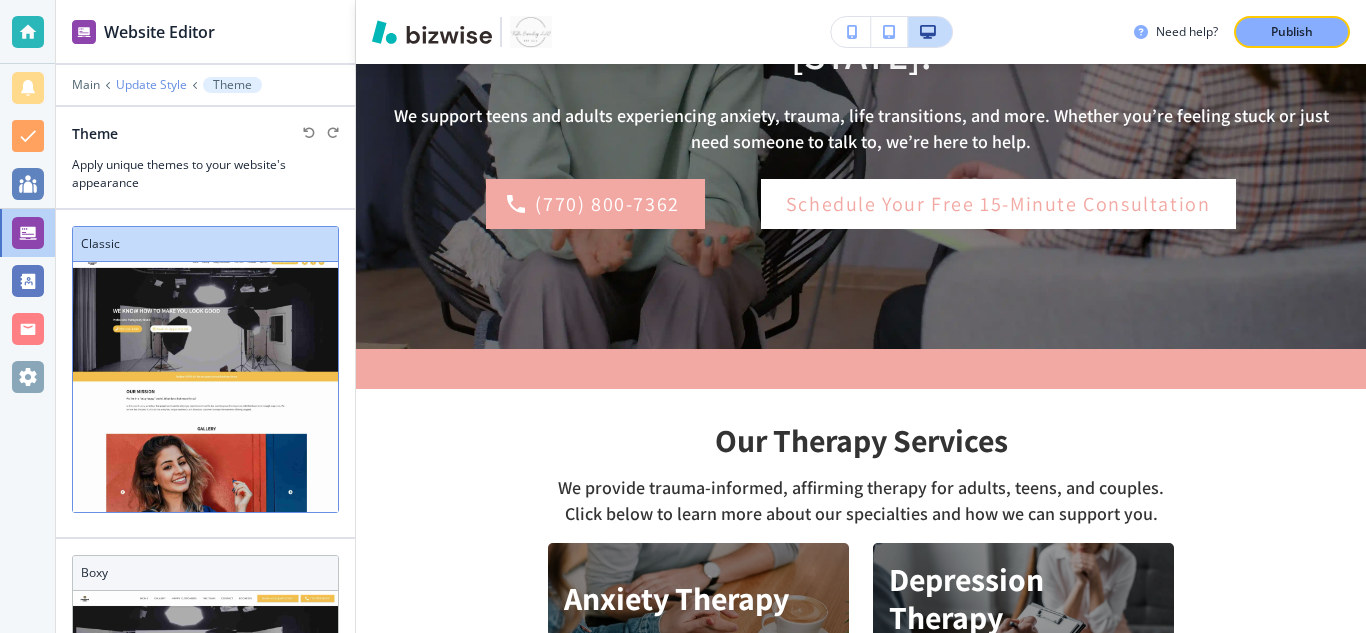 click on "Update Style" at bounding box center [86, 85] 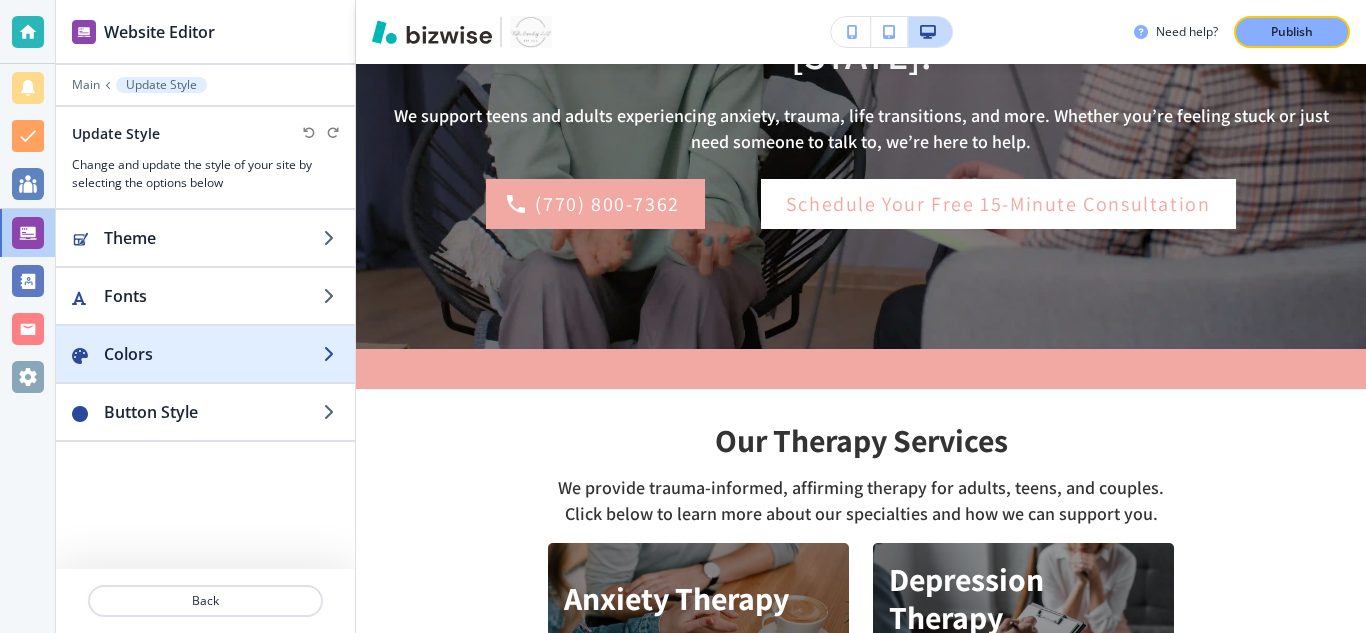 click on "Colors" at bounding box center [213, 238] 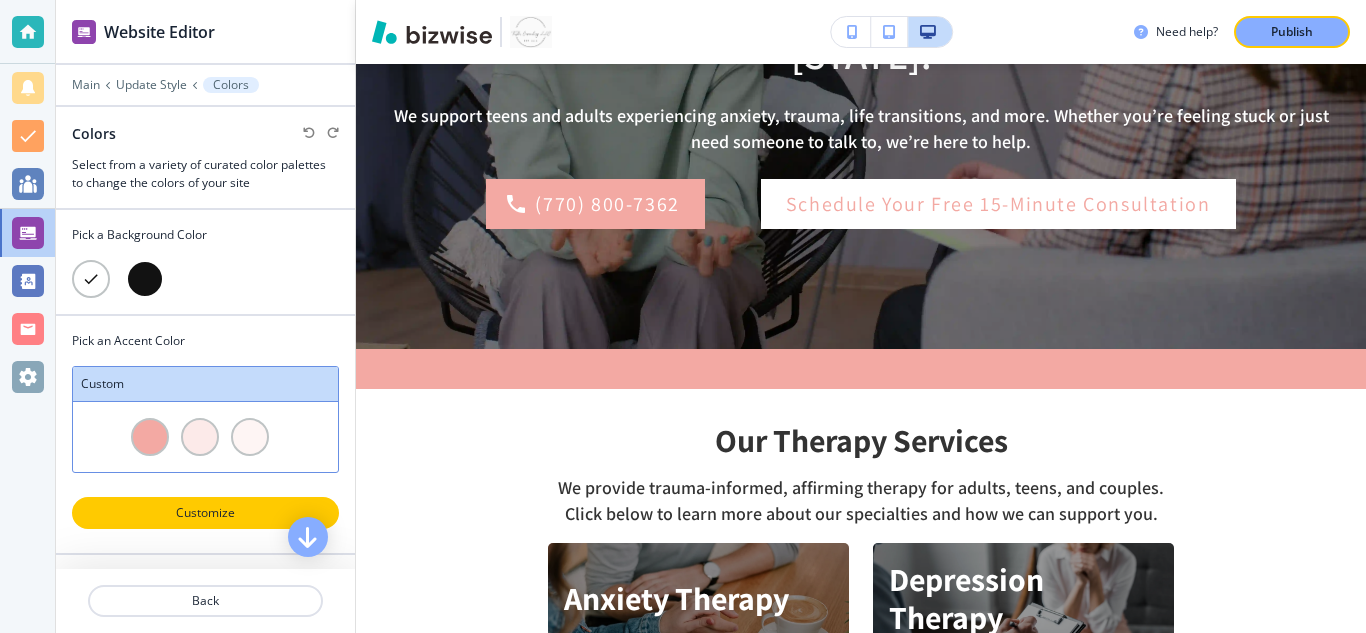 click on "Customize" at bounding box center [205, 513] 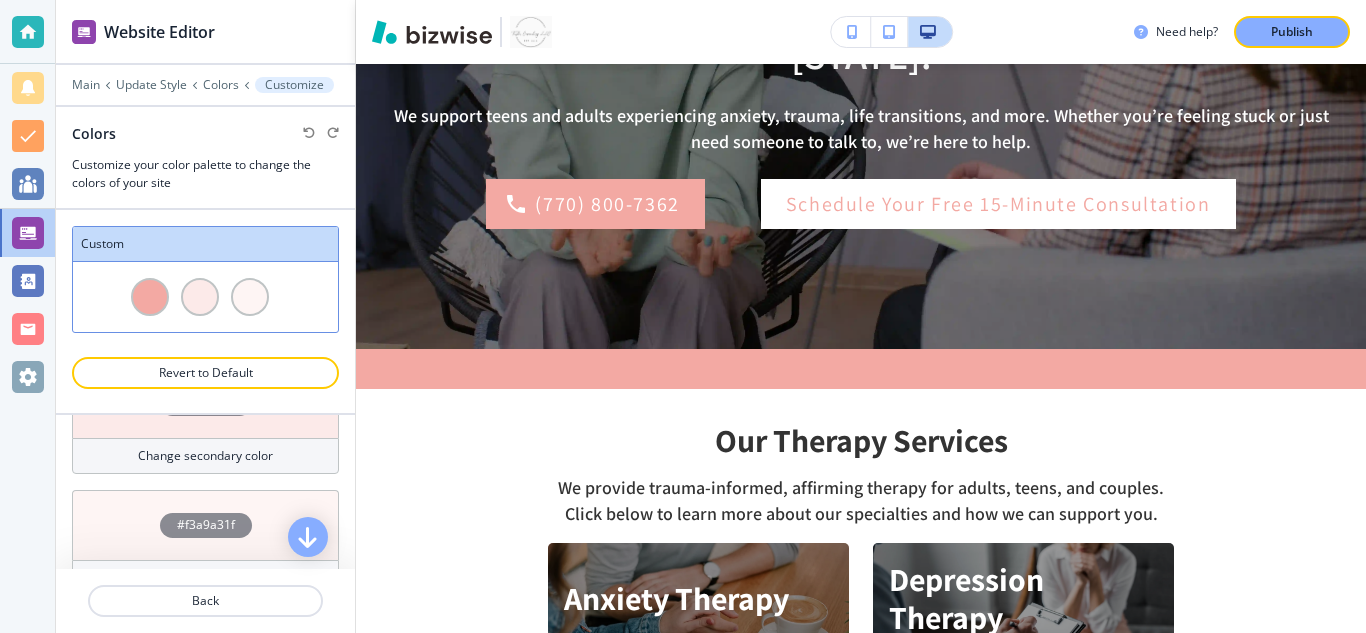 scroll, scrollTop: 294, scrollLeft: 0, axis: vertical 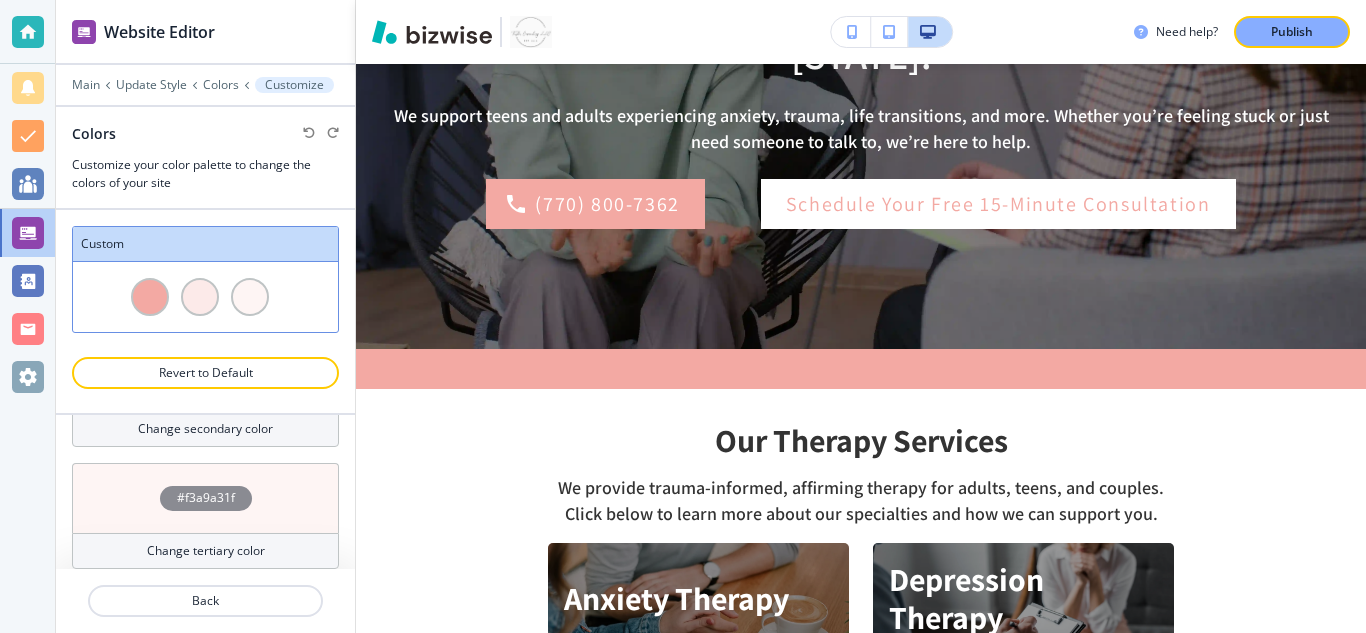 click on "Change tertiary color" at bounding box center [206, 551] 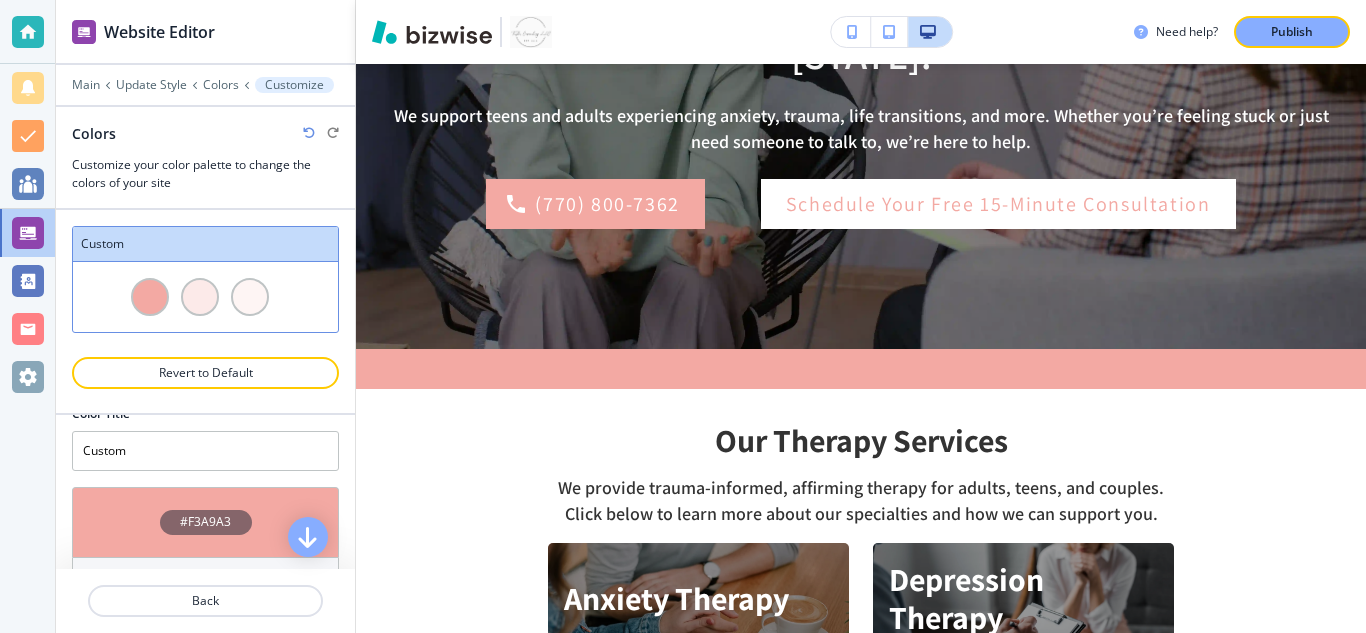 scroll, scrollTop: 0, scrollLeft: 0, axis: both 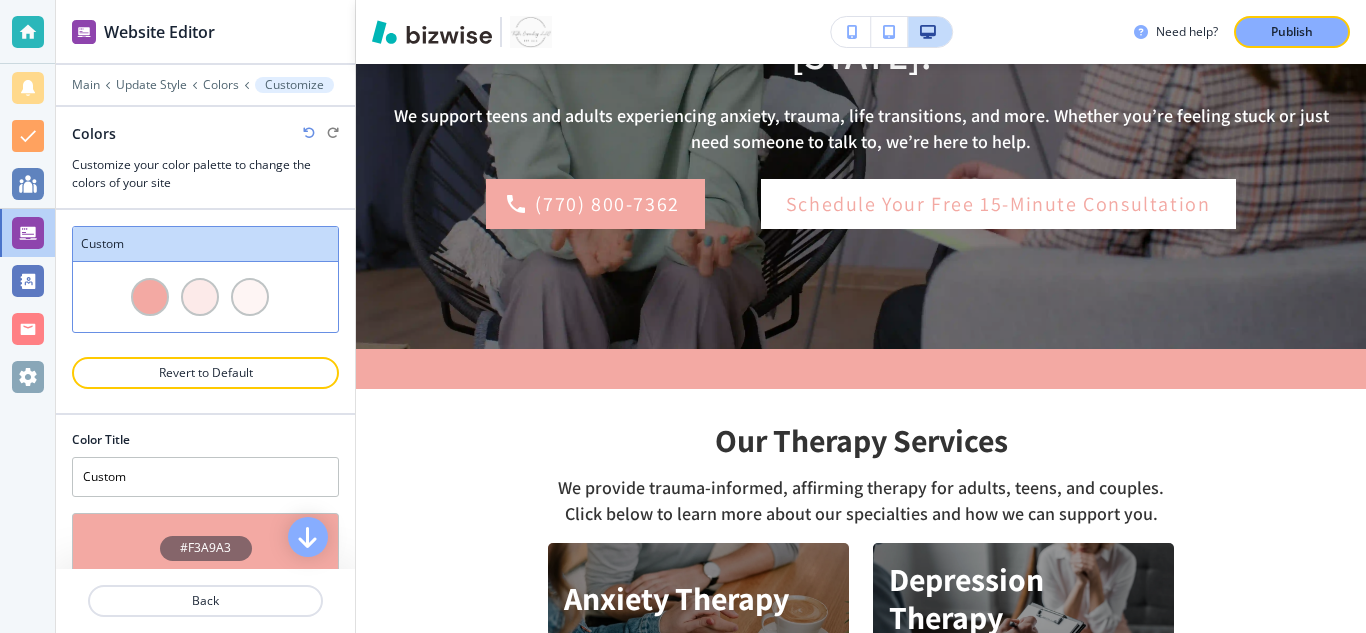 click at bounding box center (205, 71) 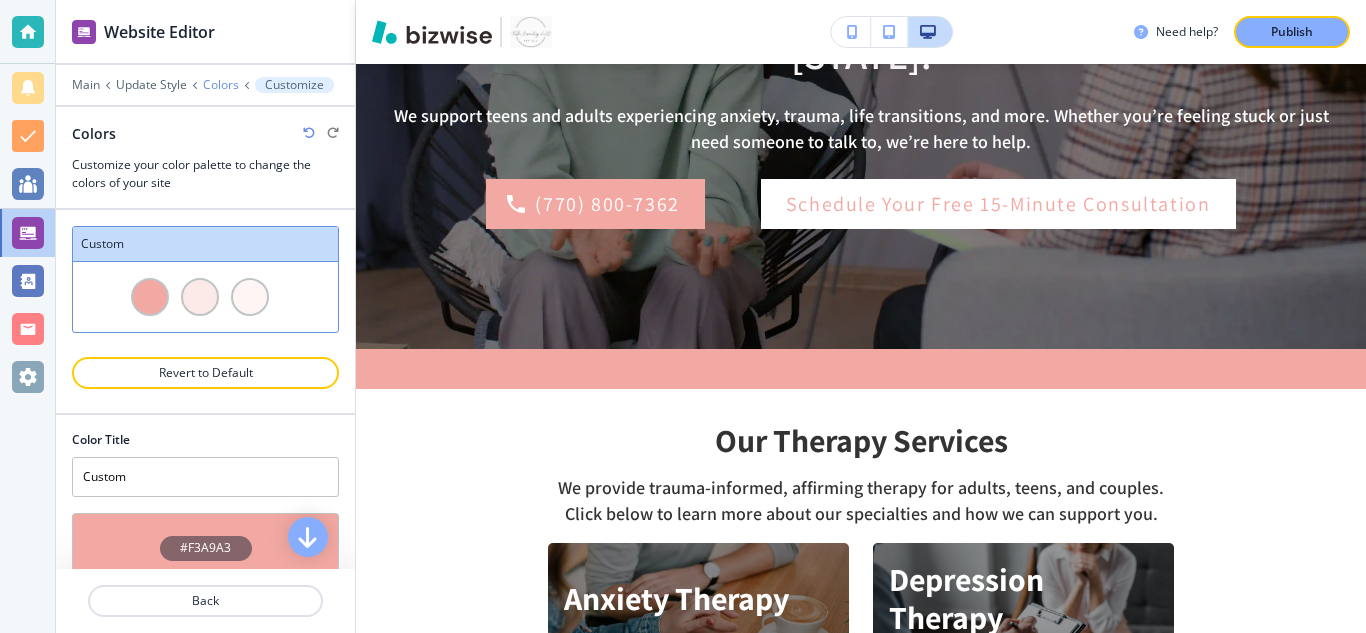 click on "Colors" at bounding box center [86, 85] 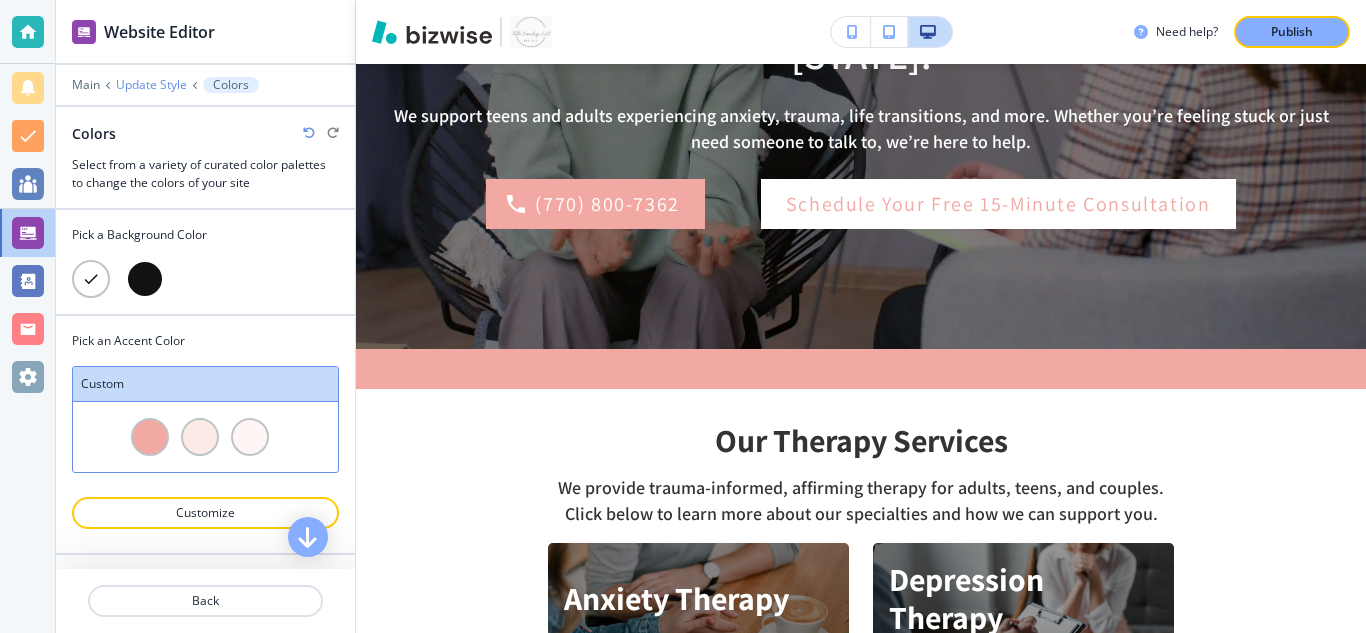 click on "Update Style" at bounding box center [86, 85] 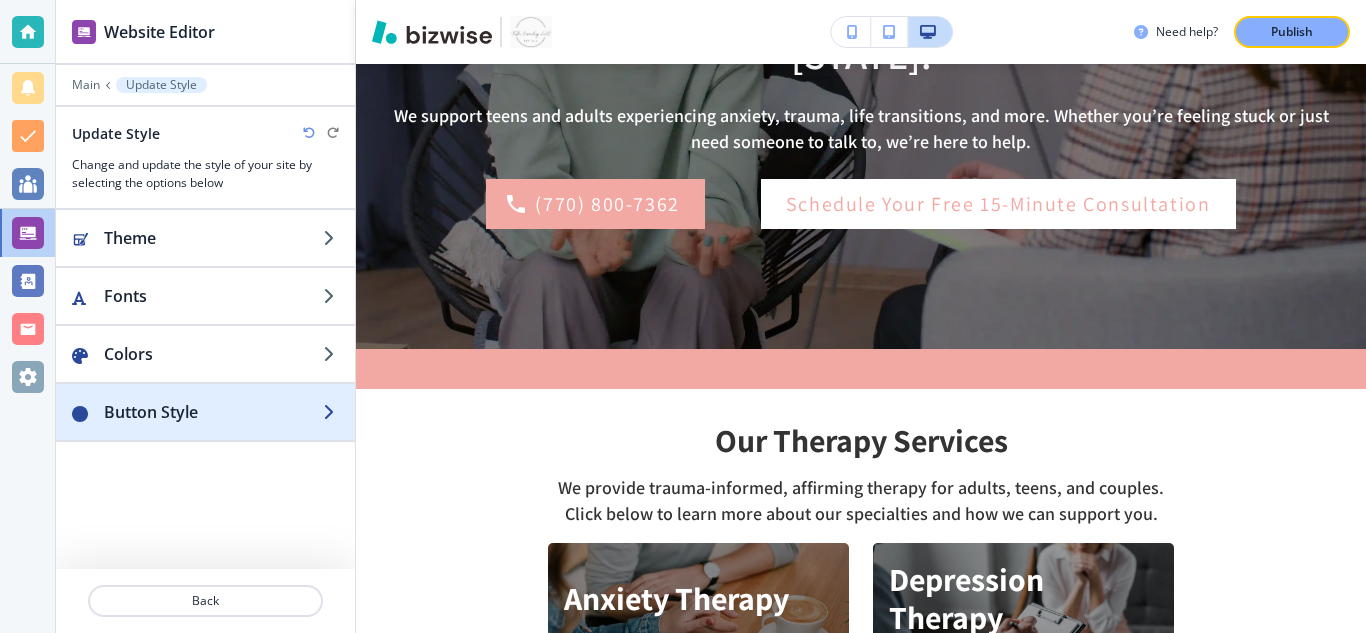 click on "Button Style" at bounding box center [213, 238] 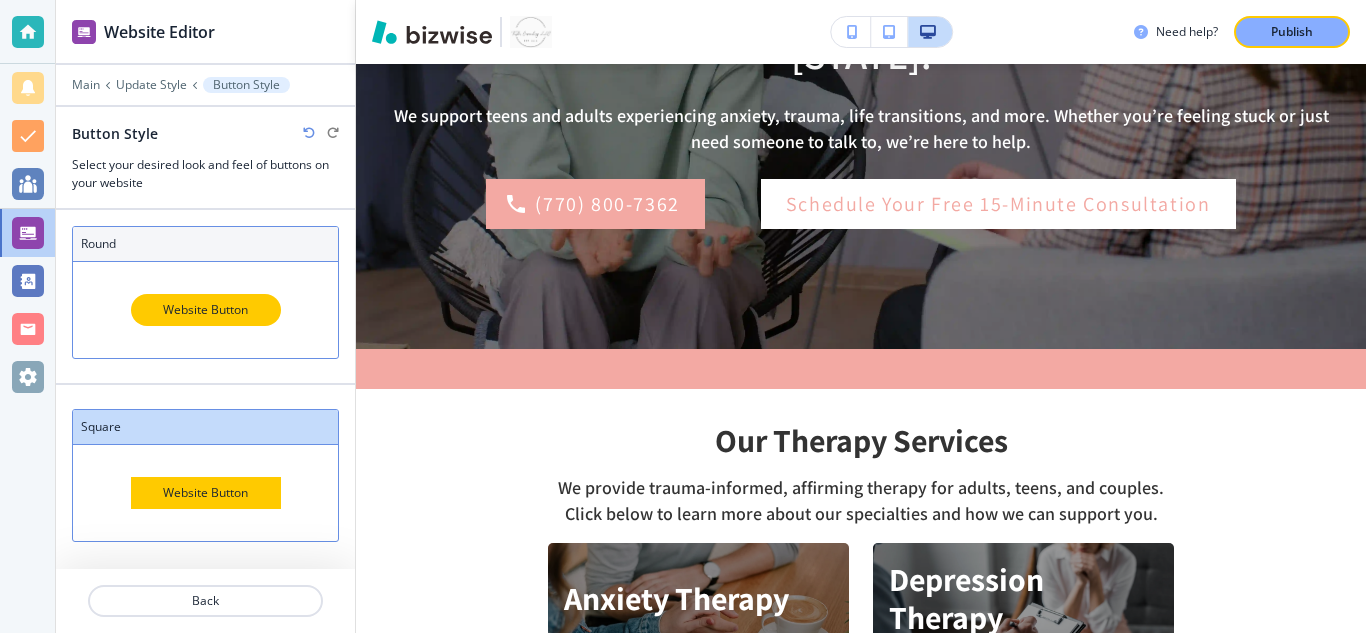 click on "Website Button" at bounding box center (206, 310) 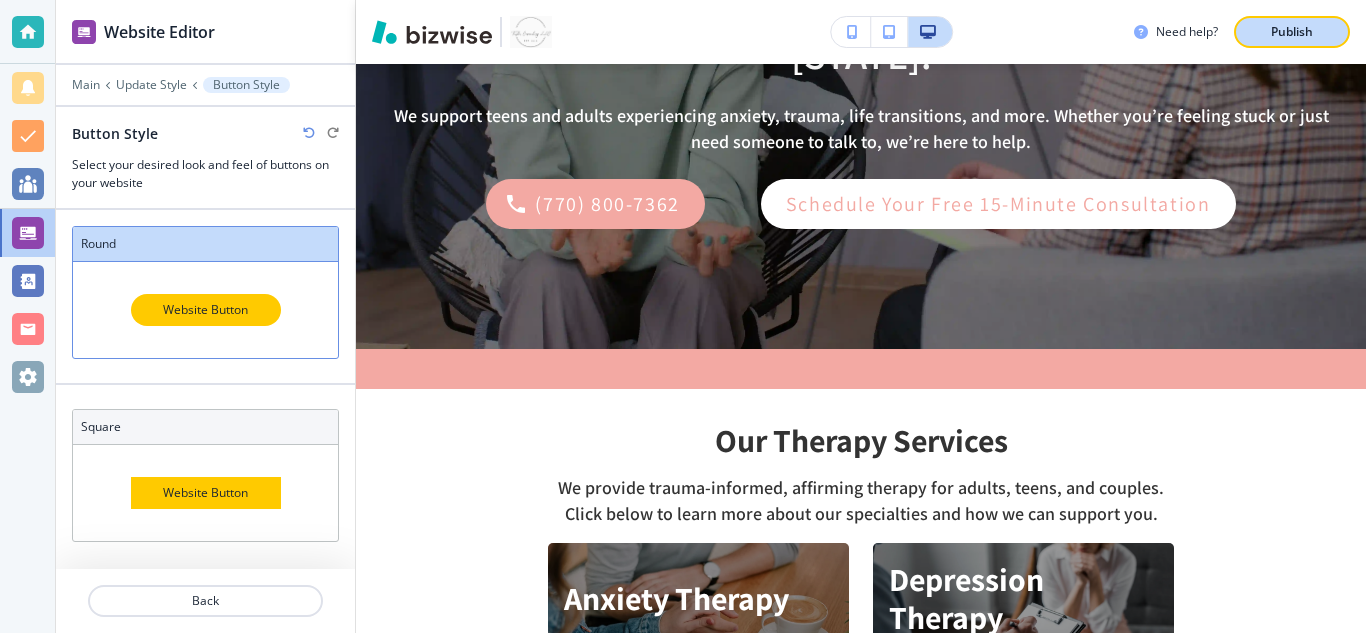 click on "Publish" at bounding box center [1292, 32] 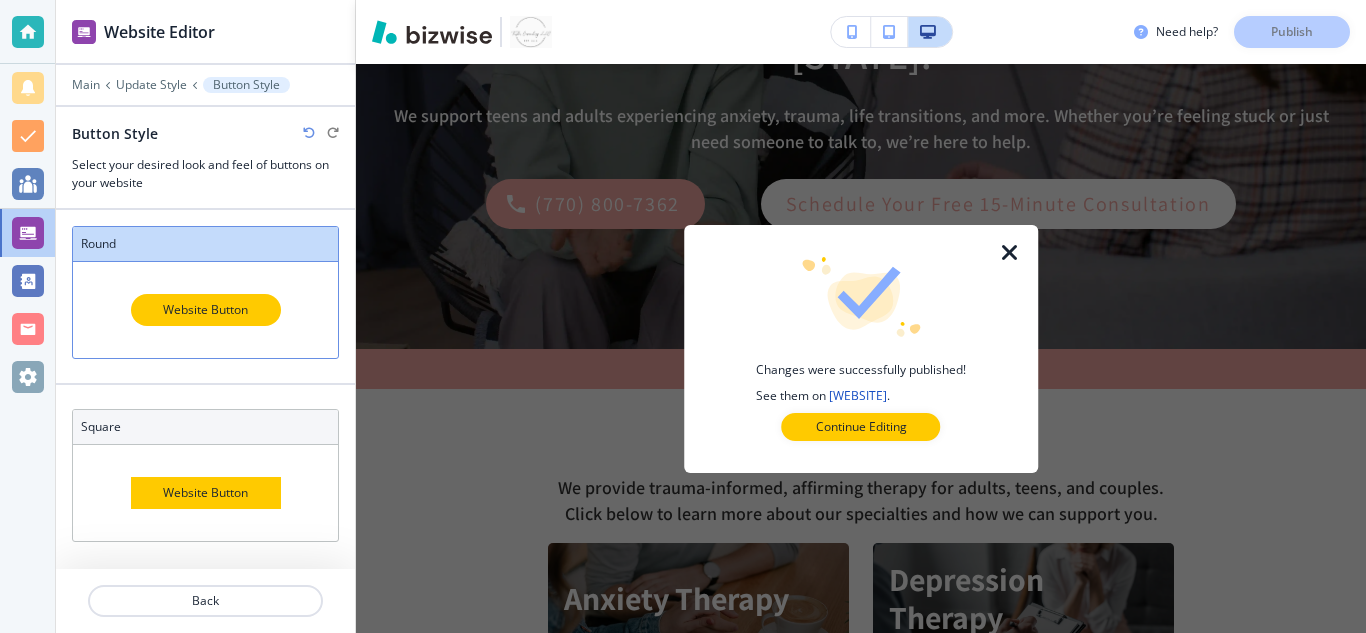 click at bounding box center [1010, 253] 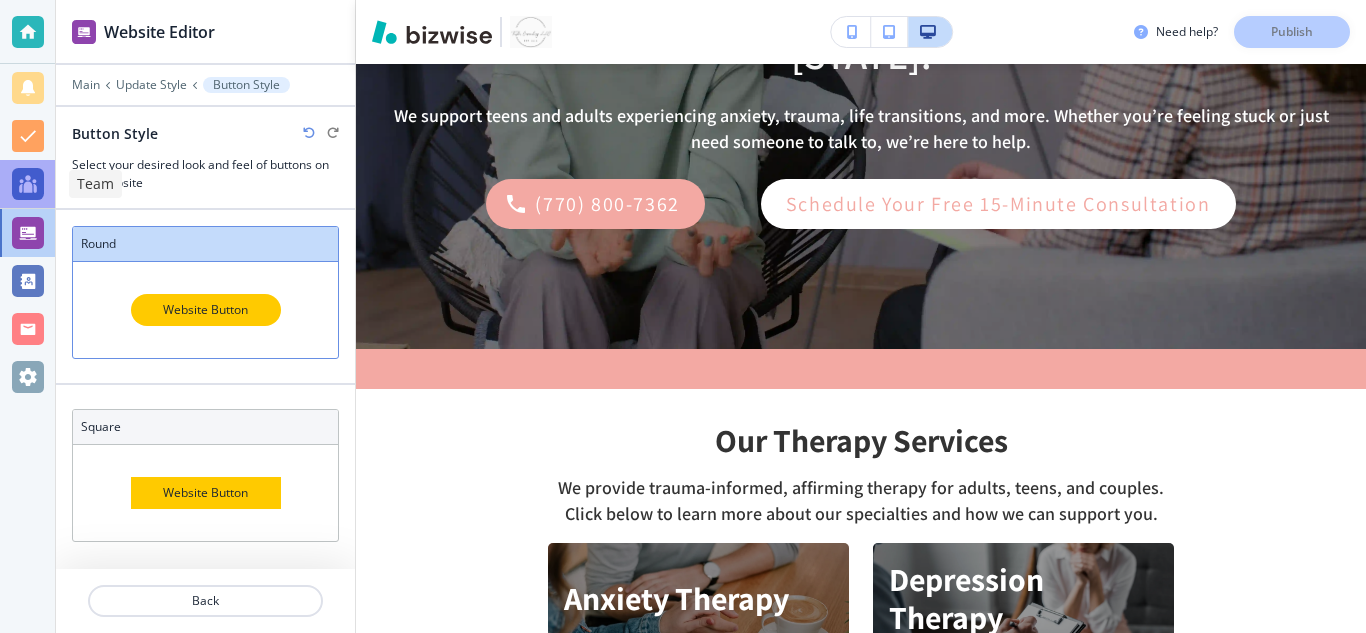 click at bounding box center [28, 184] 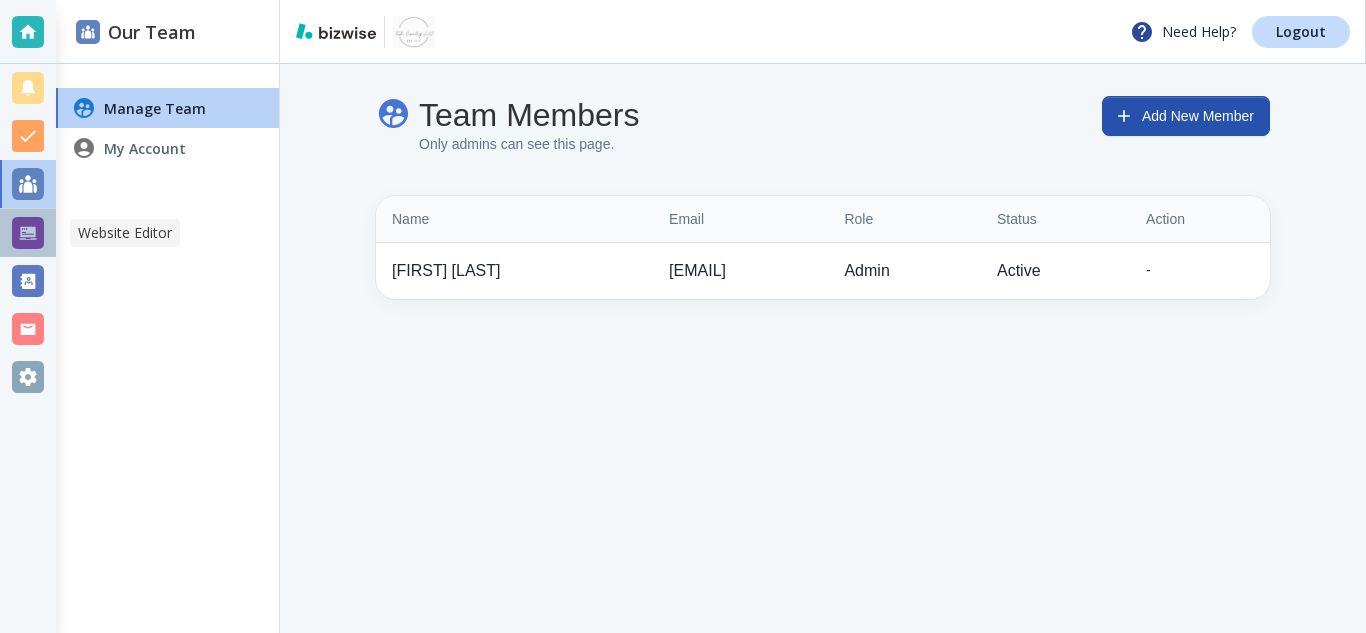 click at bounding box center [28, 233] 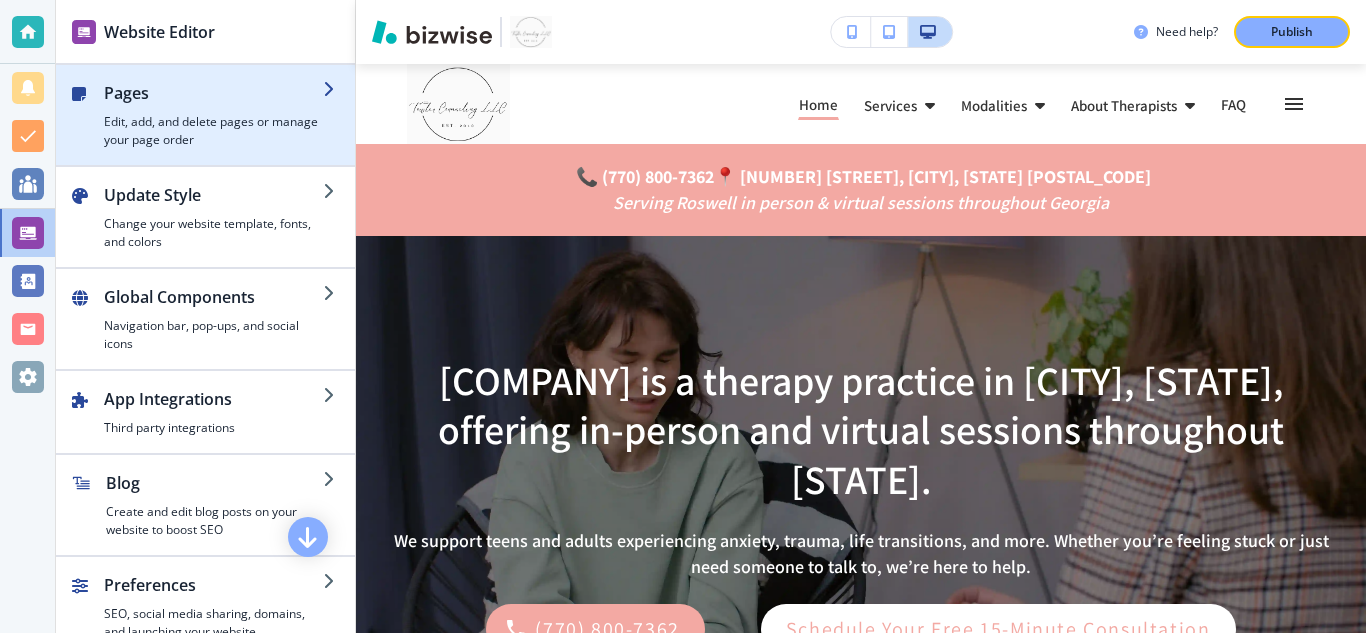 click on "Edit, add, and delete pages or manage your page order" at bounding box center (213, 131) 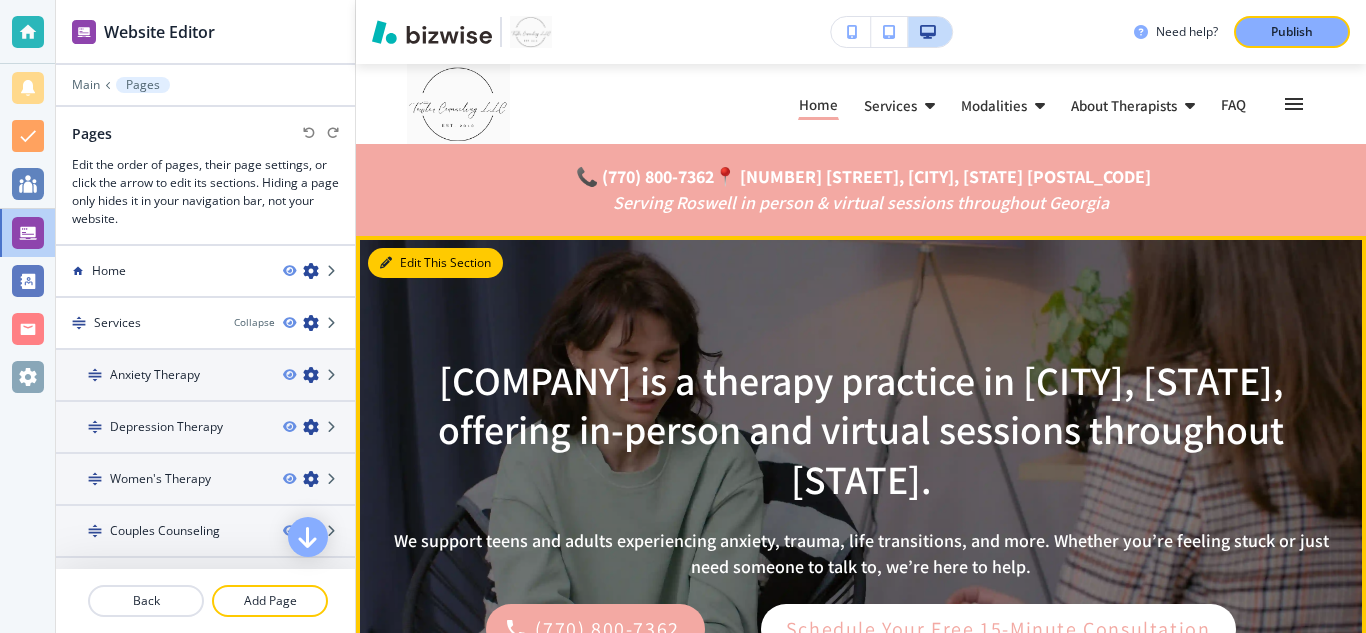 click on "Edit This Section" at bounding box center (435, 263) 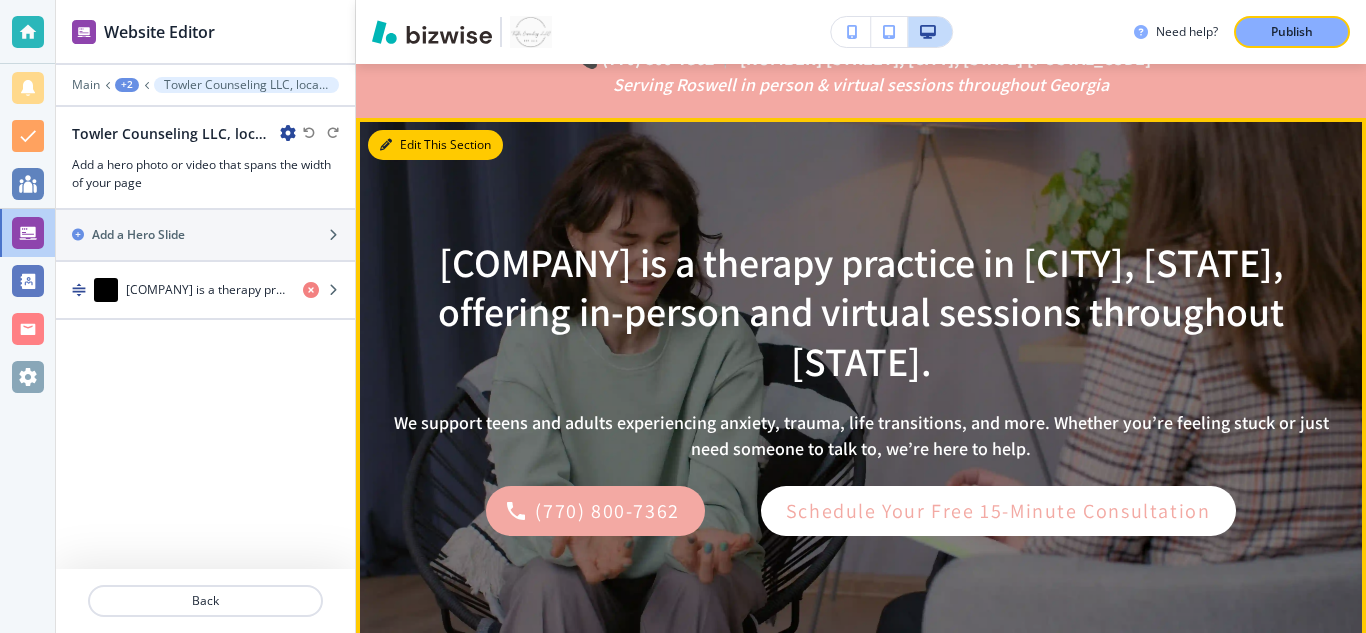 scroll, scrollTop: 172, scrollLeft: 0, axis: vertical 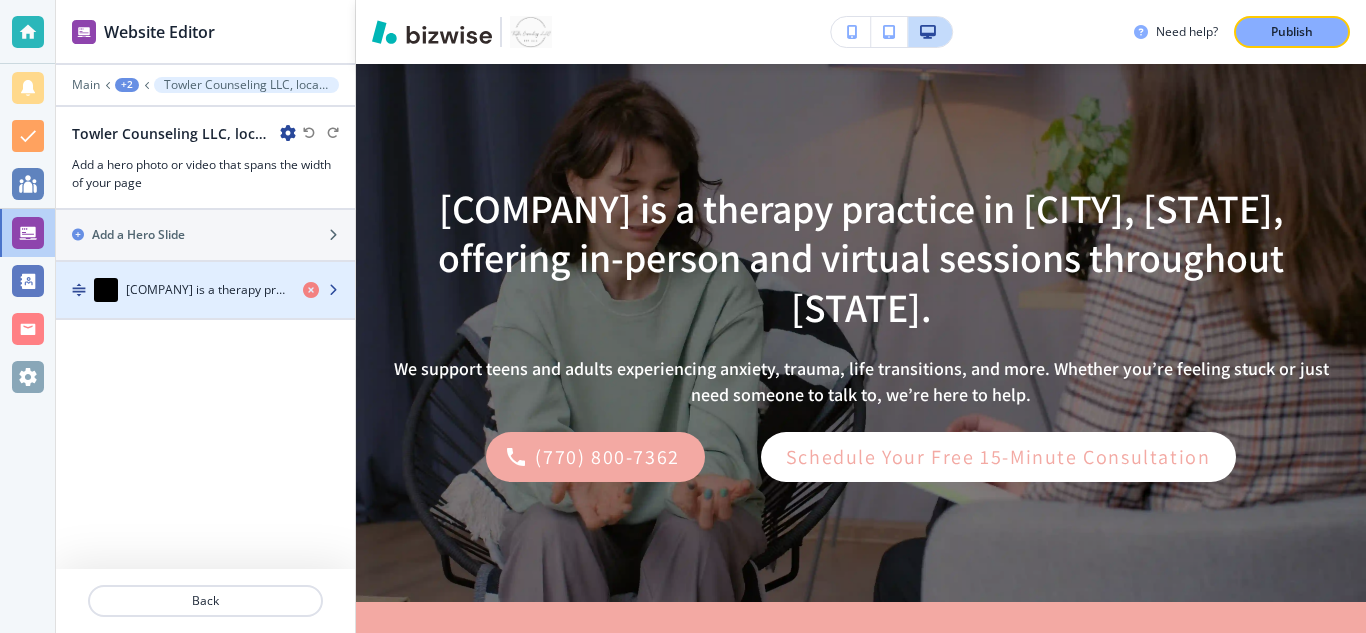 click on "[COMPANY] is a therapy practice in [CITY], [STATE], offering in-person and virtual sessions throughout [STATE]." at bounding box center (206, 290) 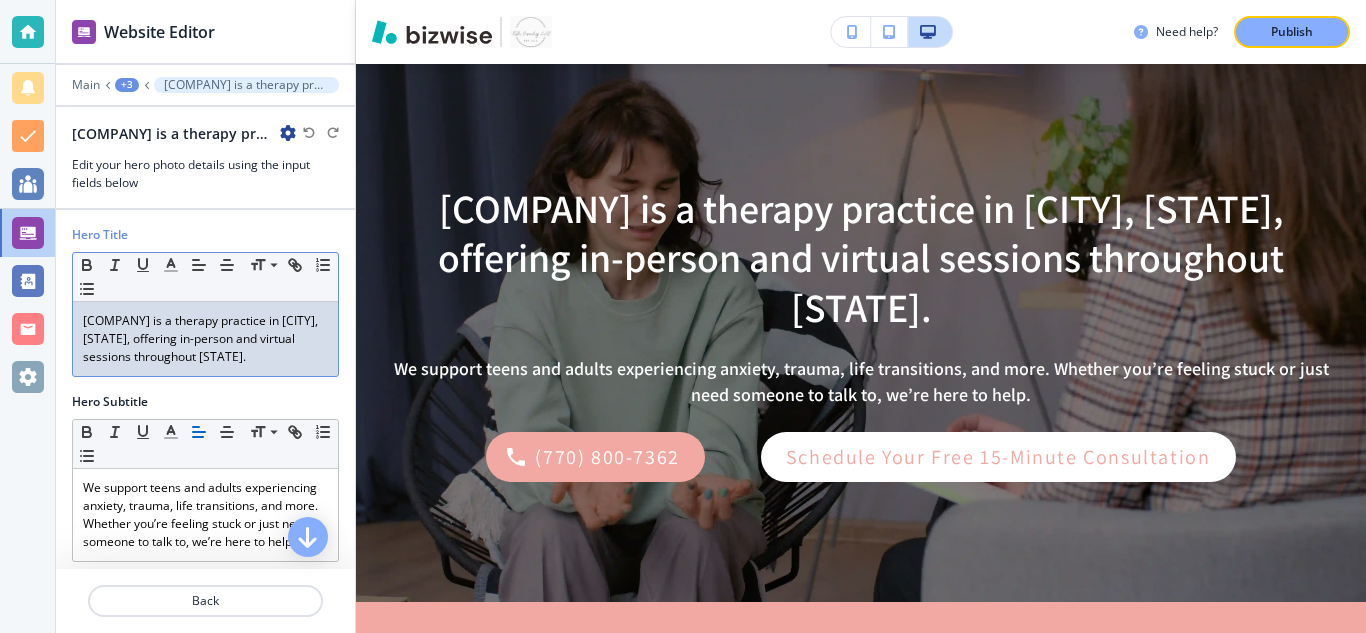 drag, startPoint x: 85, startPoint y: 321, endPoint x: 297, endPoint y: 364, distance: 216.3169 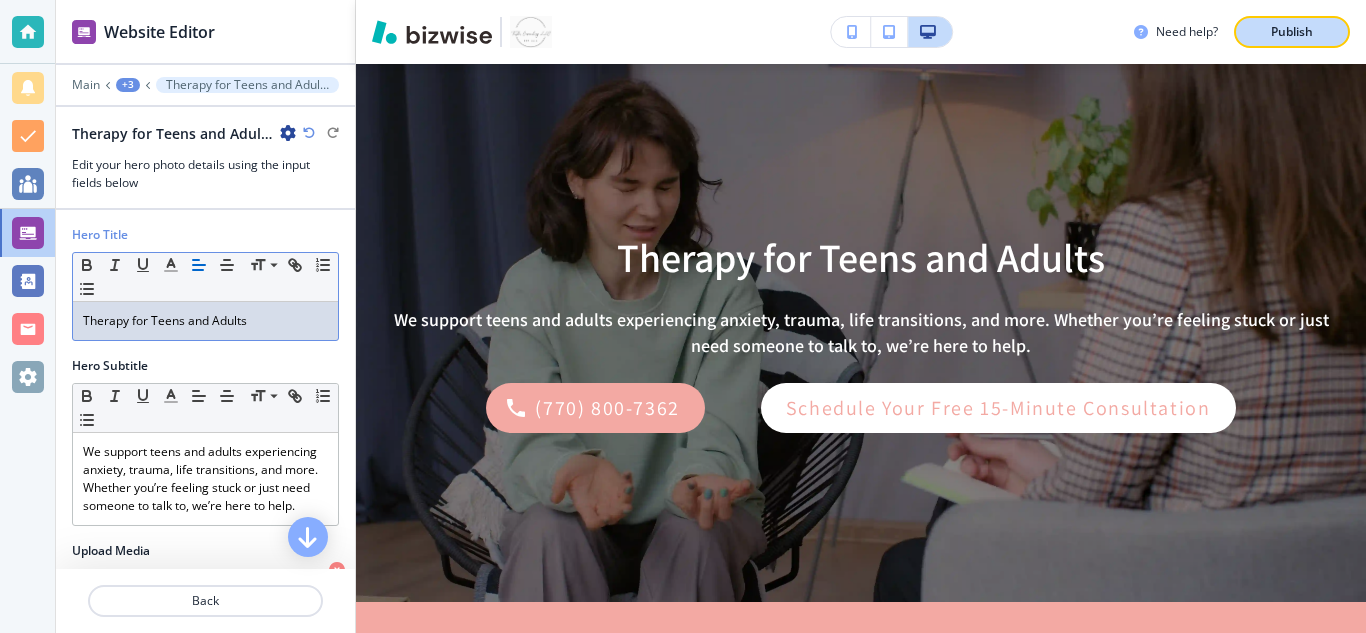 click on "Publish" at bounding box center [1292, 32] 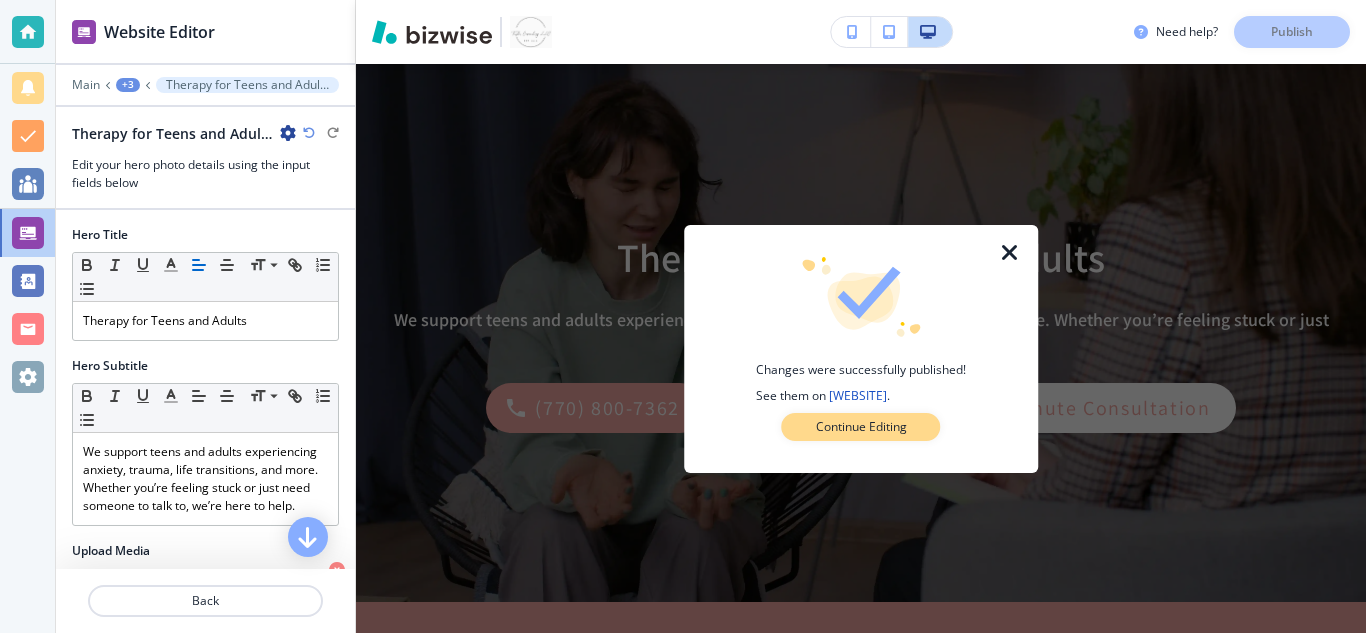 click on "Continue Editing" at bounding box center [861, 427] 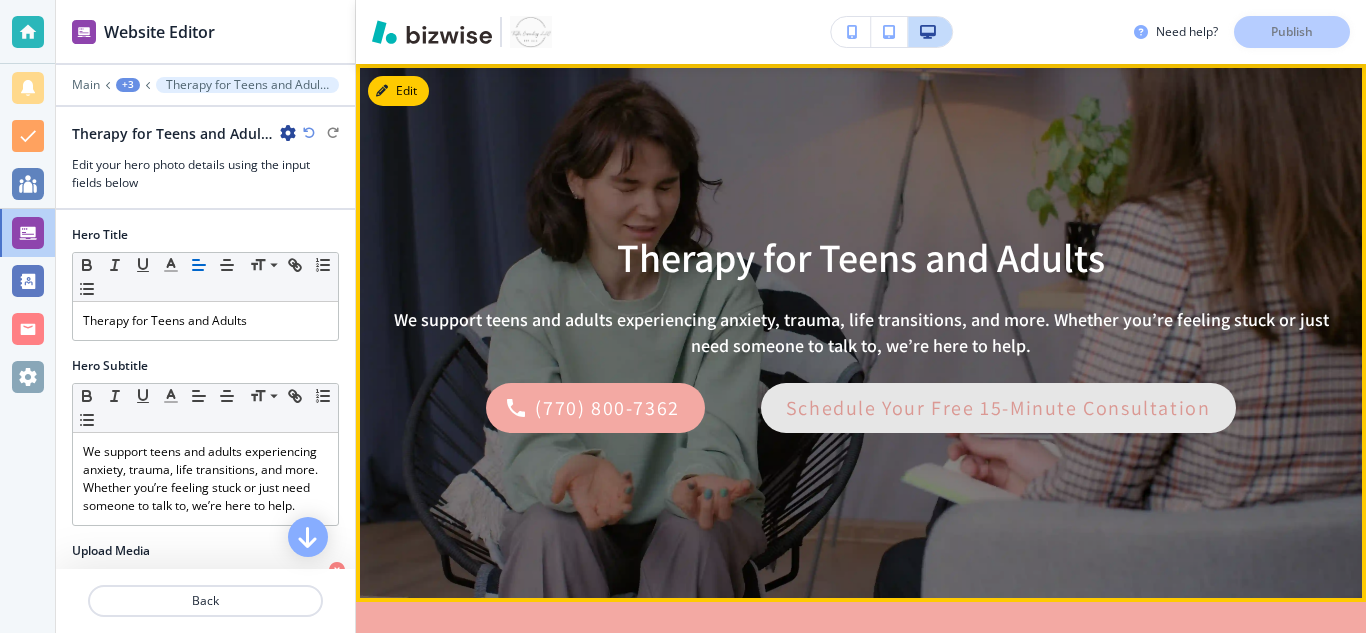 click on "Schedule Your Free 15-Minute Consultation" at bounding box center (998, 408) 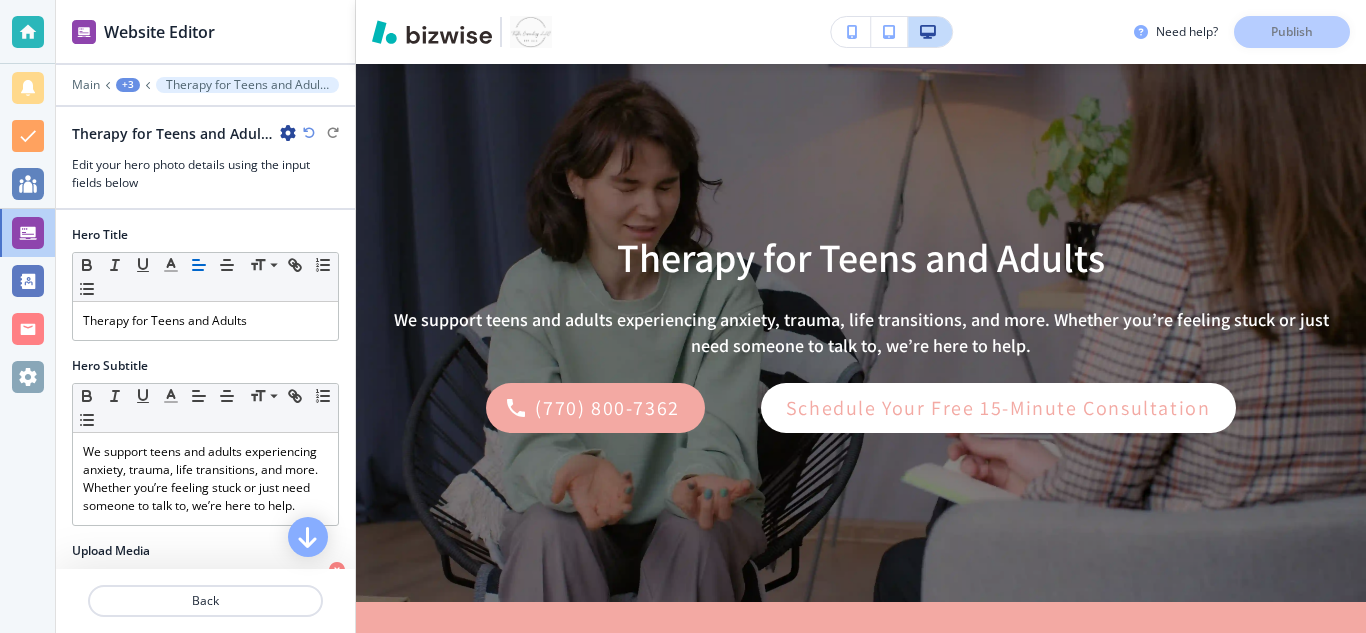 click on "Need help? Publish" at bounding box center [1250, 32] 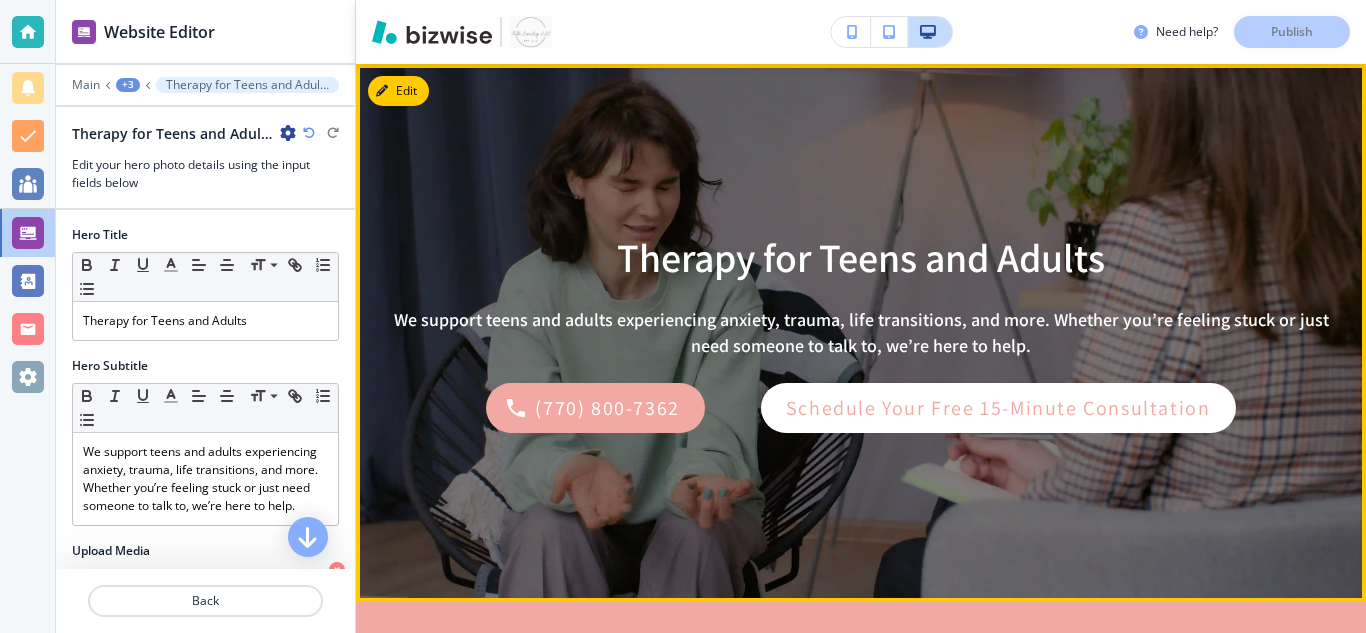 scroll, scrollTop: 0, scrollLeft: 0, axis: both 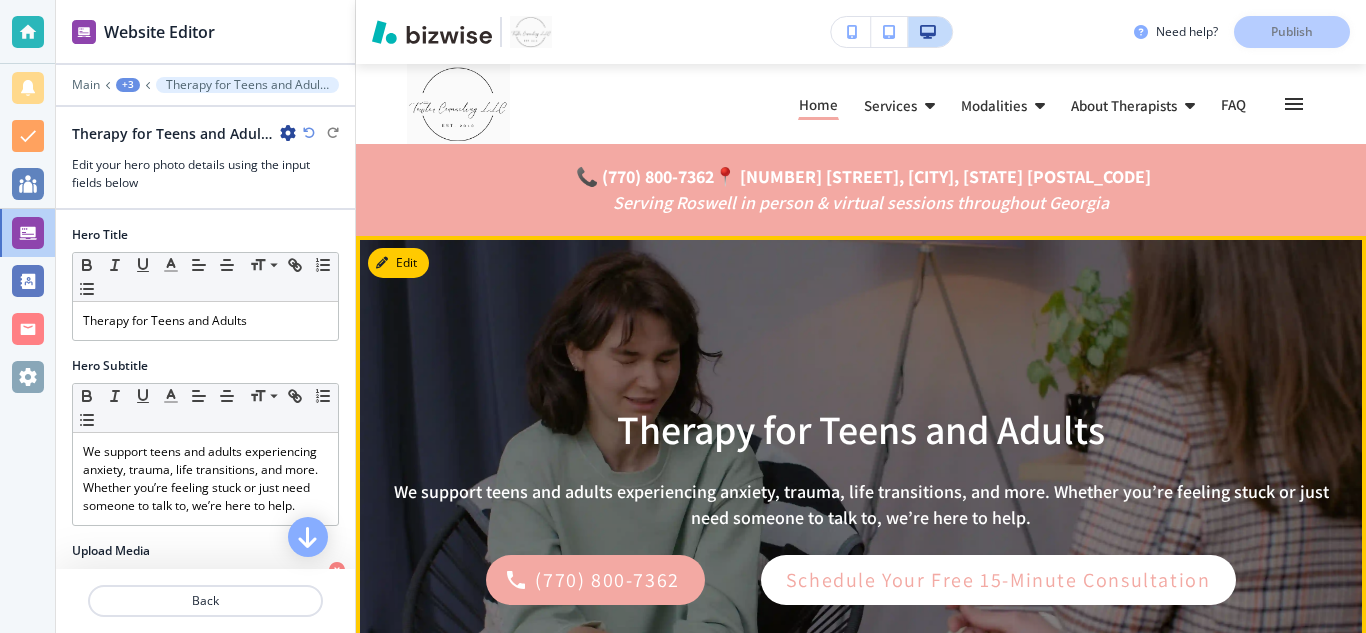 click on "About Therapists" at bounding box center (890, 105) 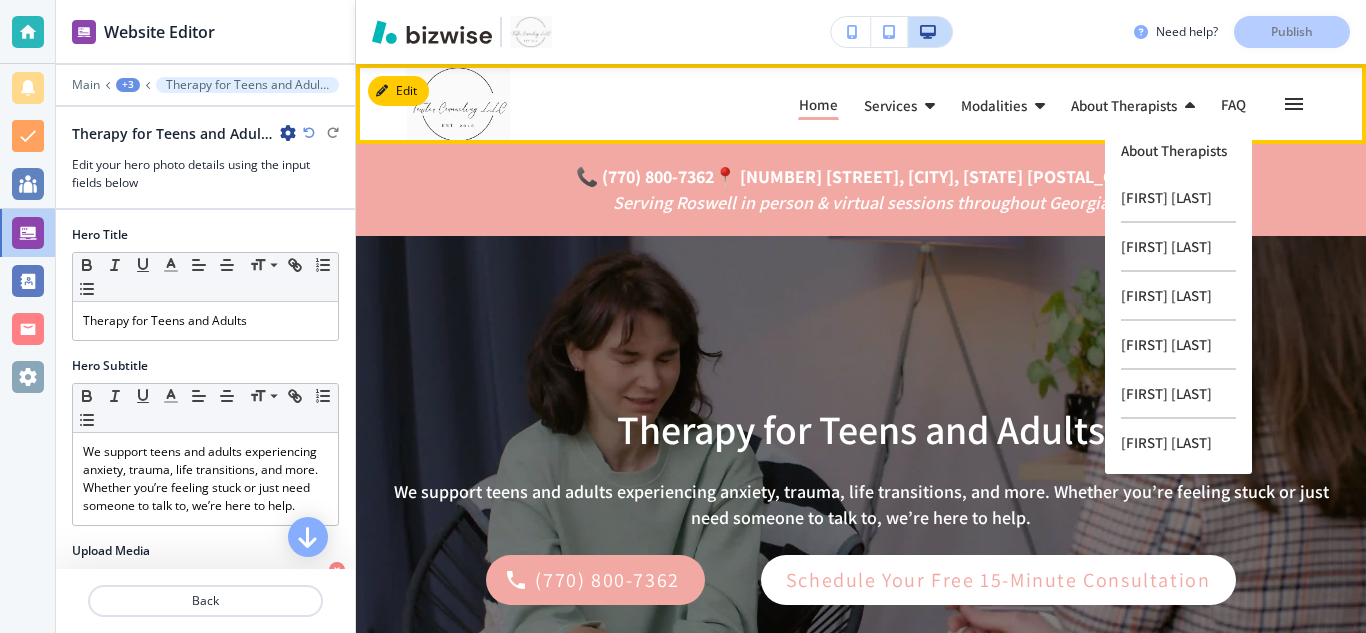 click on "[FIRST] [LAST]" at bounding box center [1178, 198] 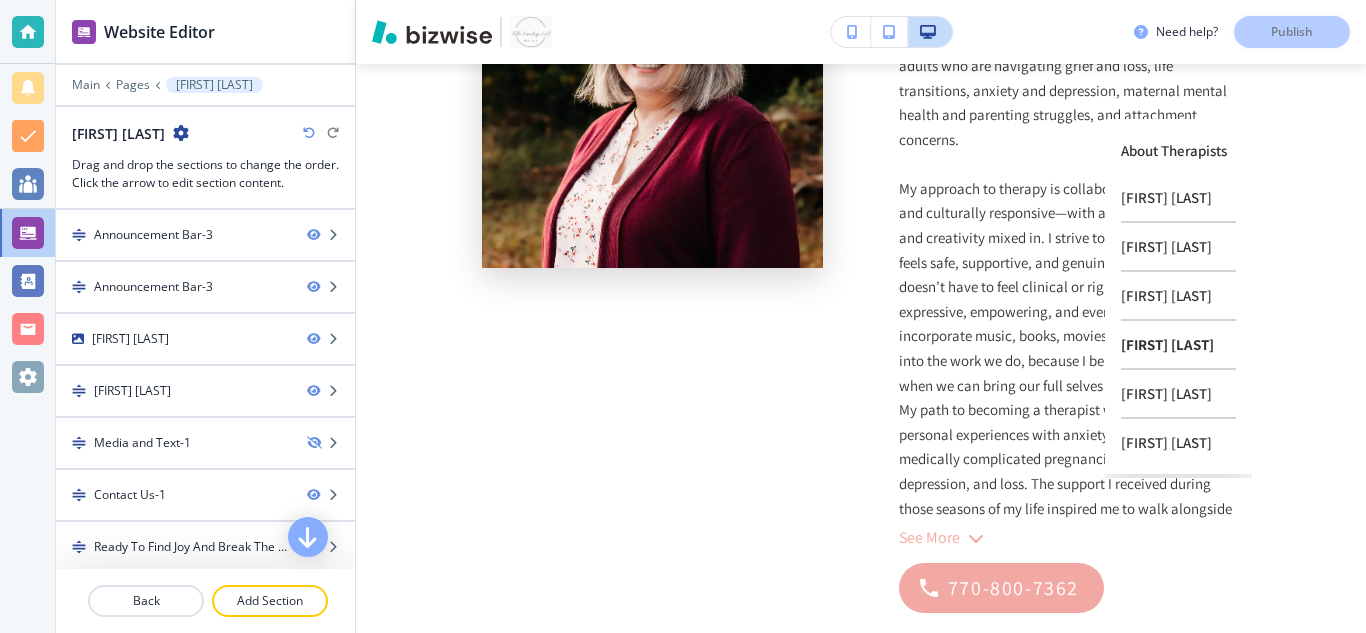 scroll, scrollTop: 800, scrollLeft: 0, axis: vertical 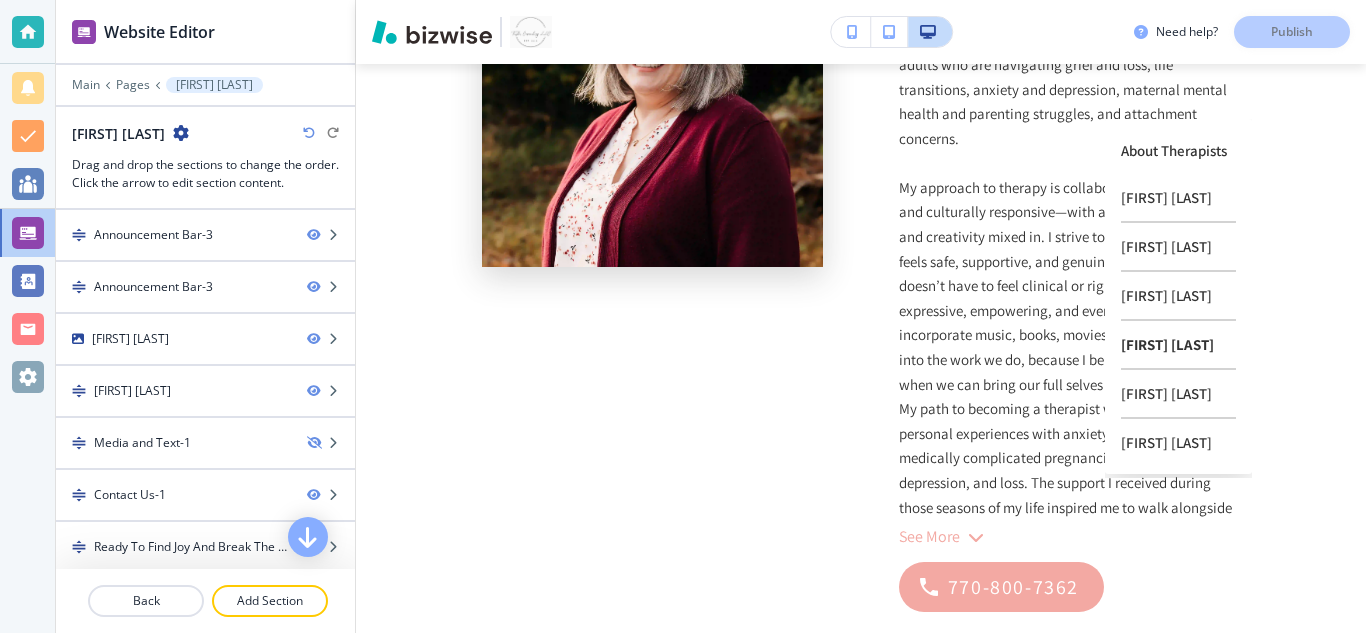 click on "Hi, I’m [FIRST], and I’d be honored to support you through life’s challenges. I work with teens (14+) and adults who are navigating grief and loss, life transitions, anxiety and depression, maternal mental health and parenting struggles, and attachment concerns. My approach to therapy is collaborative, affirming, and culturally responsive—with a little bit of humor and creativity mixed in. I strive to create a space that feels safe, supportive, and genuinely human. Therapy doesn’t have to feel clinical or rigid—it can be expressive, empowering, and even enjoyable. I often incorporate music, books, movies, and storytelling into the work we do, because I believe healing happens when we can bring our full selves into the room. Above all, I aim to create a space where you feel seen, heard, and supported, just as you are. Whether you’re working through something painful, adjusting to a new season of life, or simply trying to understand yourself better, I’m here to help." at bounding box center (861, 269) 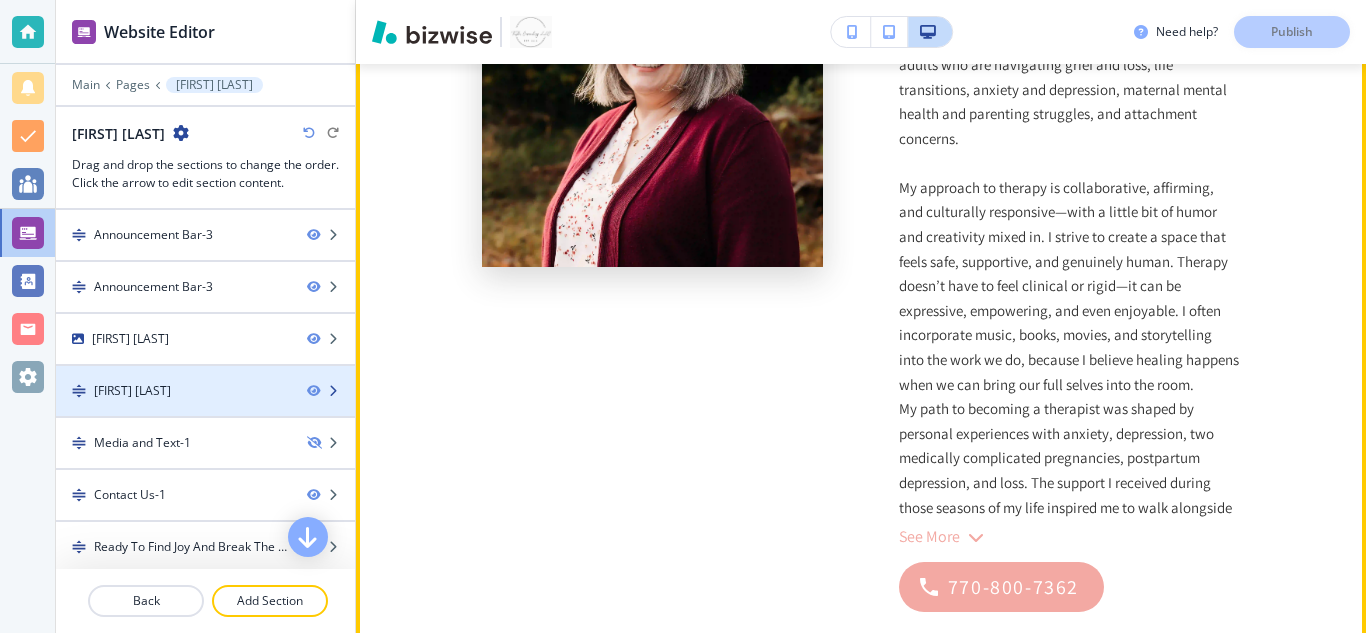 click on "[FIRST] [LAST]" at bounding box center (132, 391) 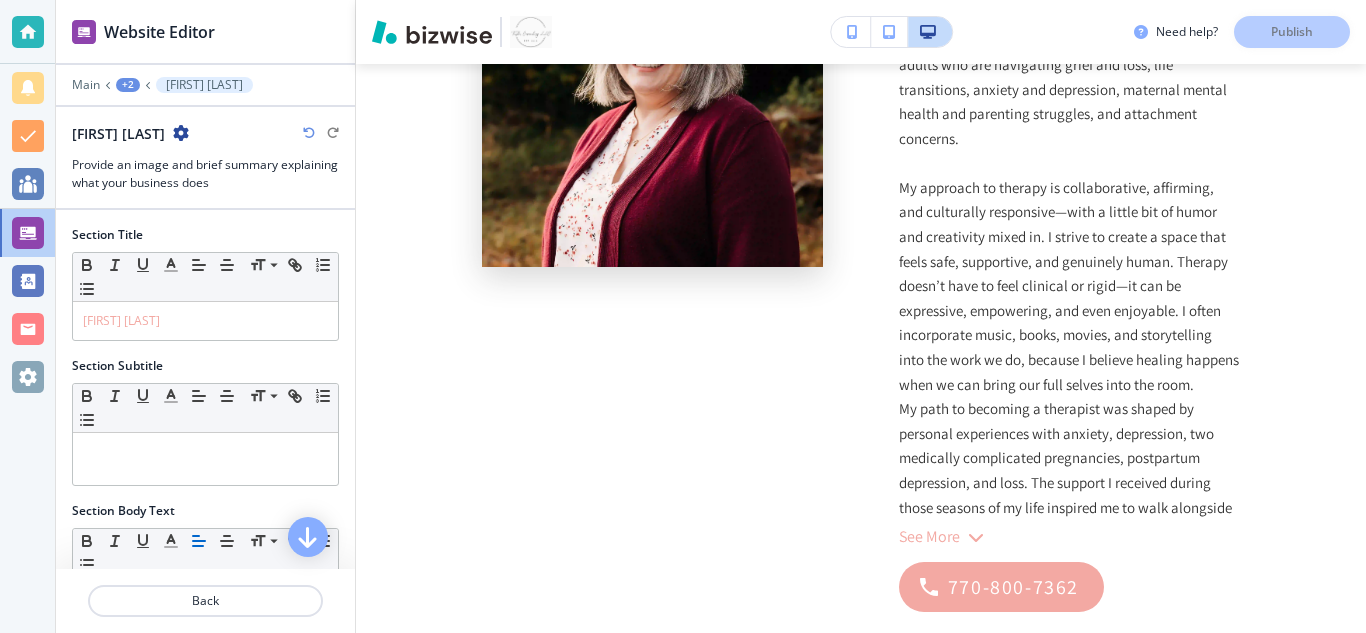scroll, scrollTop: 630, scrollLeft: 0, axis: vertical 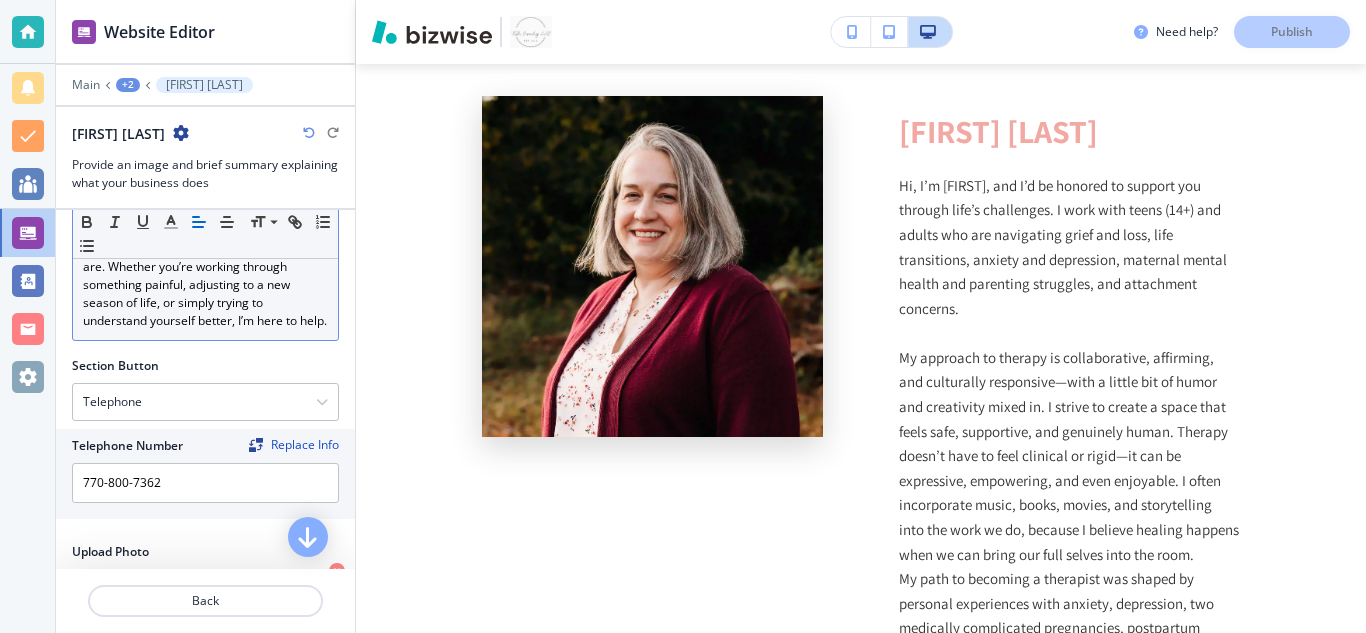 click on "Above all, I aim to create a space where you feel seen, heard, and supported, just as you are. Whether you’re working through something painful, adjusting to a new season of life, or simply trying to understand yourself better, I’m here to help." at bounding box center [205, 276] 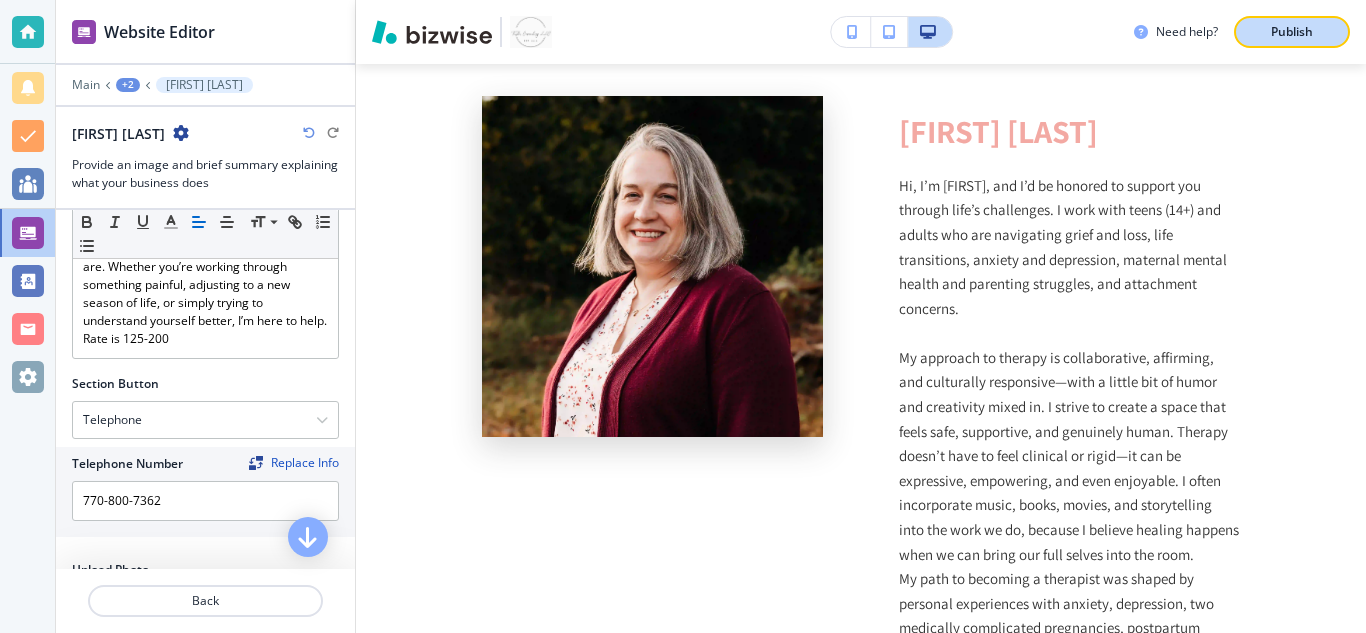 click on "Publish" at bounding box center [1292, 32] 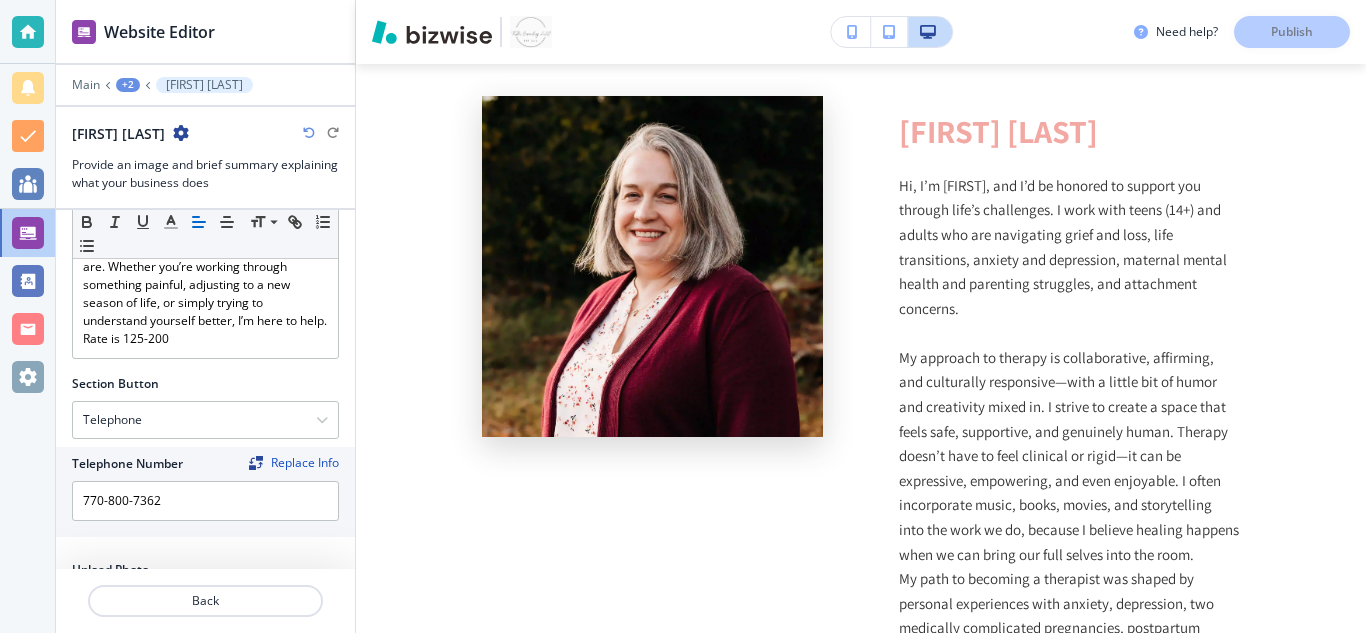 scroll, scrollTop: 1484, scrollLeft: 0, axis: vertical 